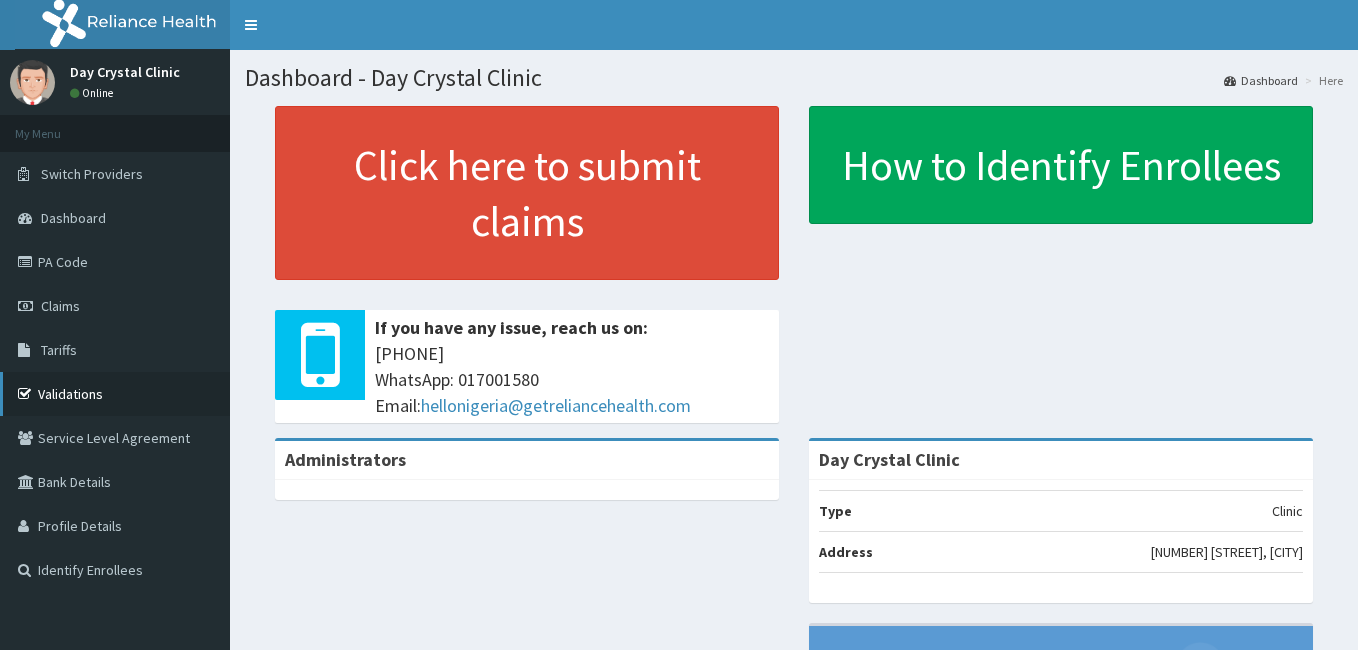 scroll, scrollTop: 0, scrollLeft: 0, axis: both 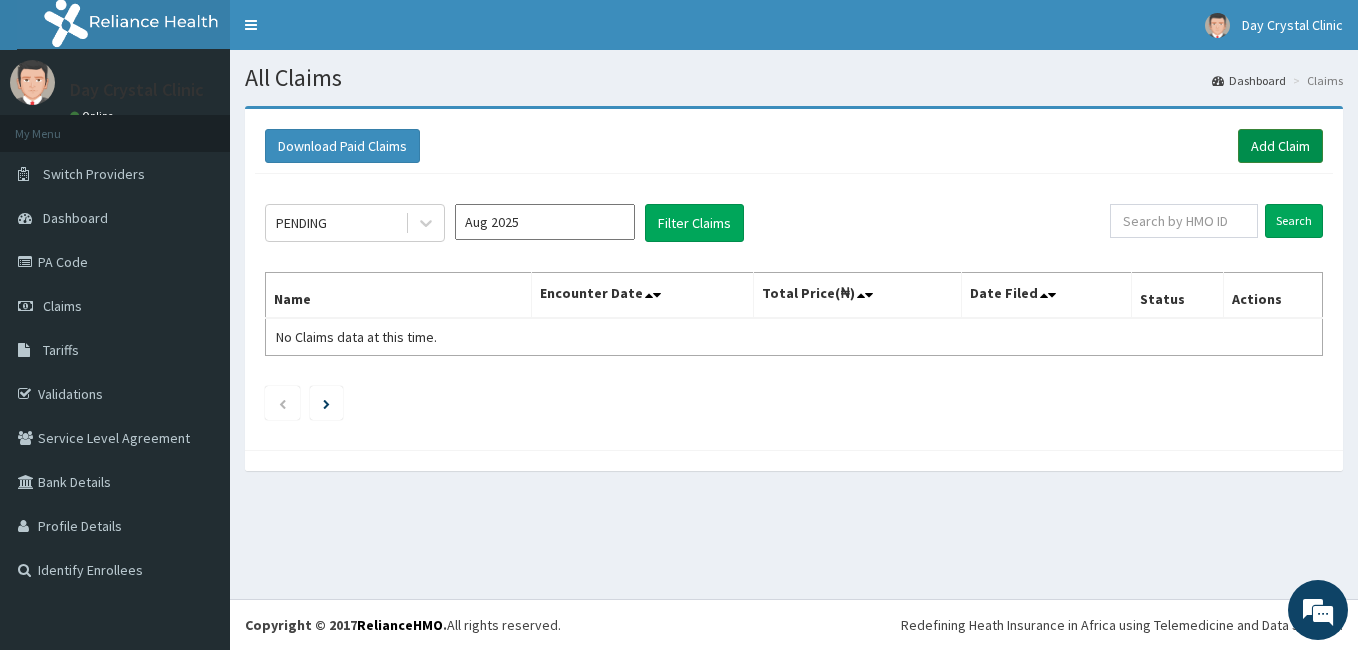 click on "Add Claim" at bounding box center (1280, 146) 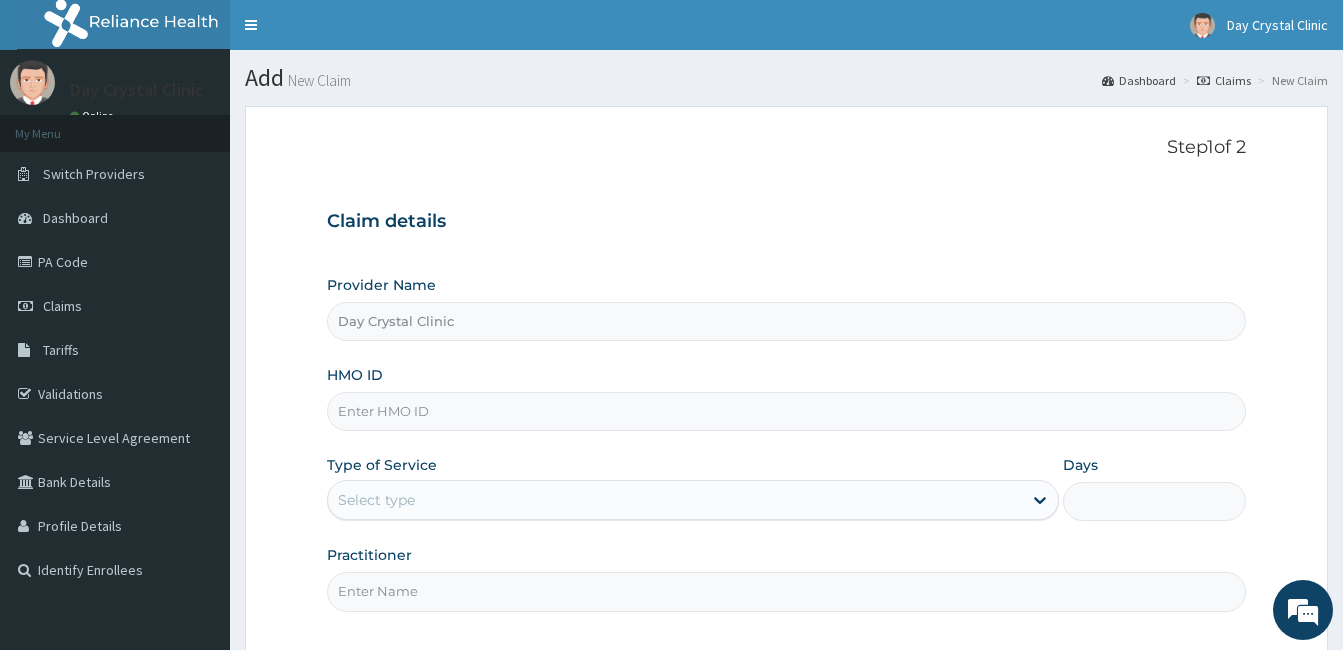 scroll, scrollTop: 0, scrollLeft: 0, axis: both 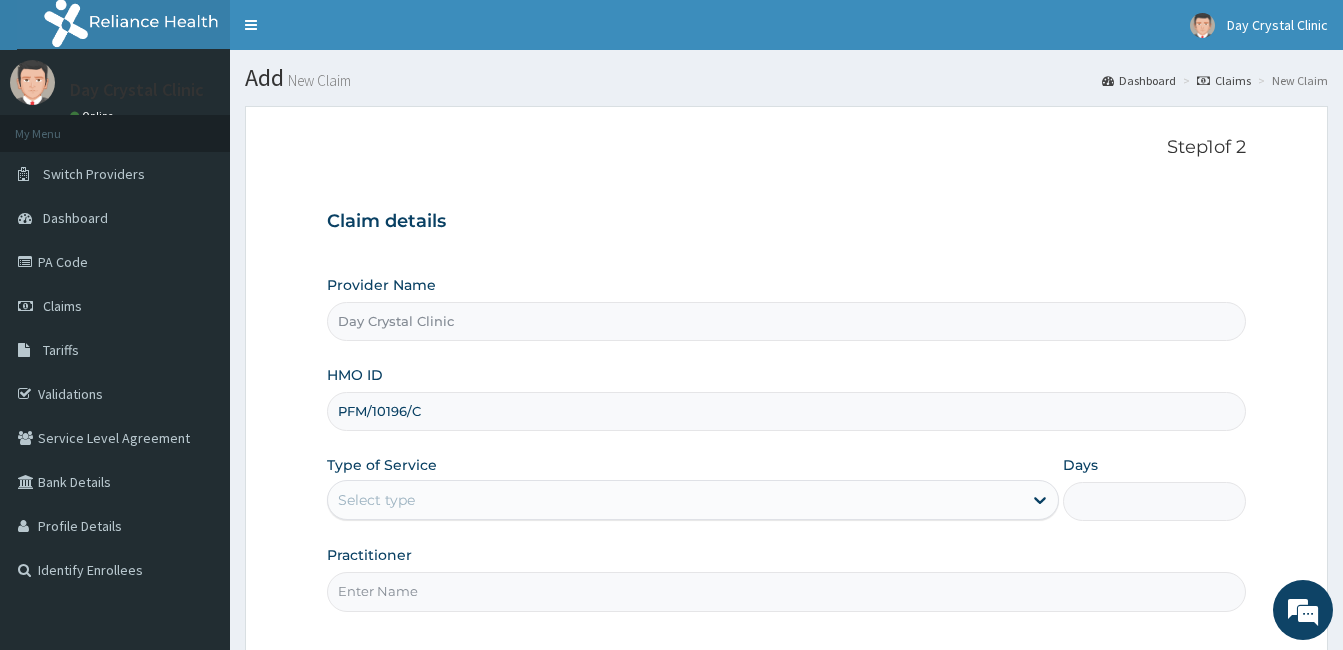 type on "PFM/10196/C" 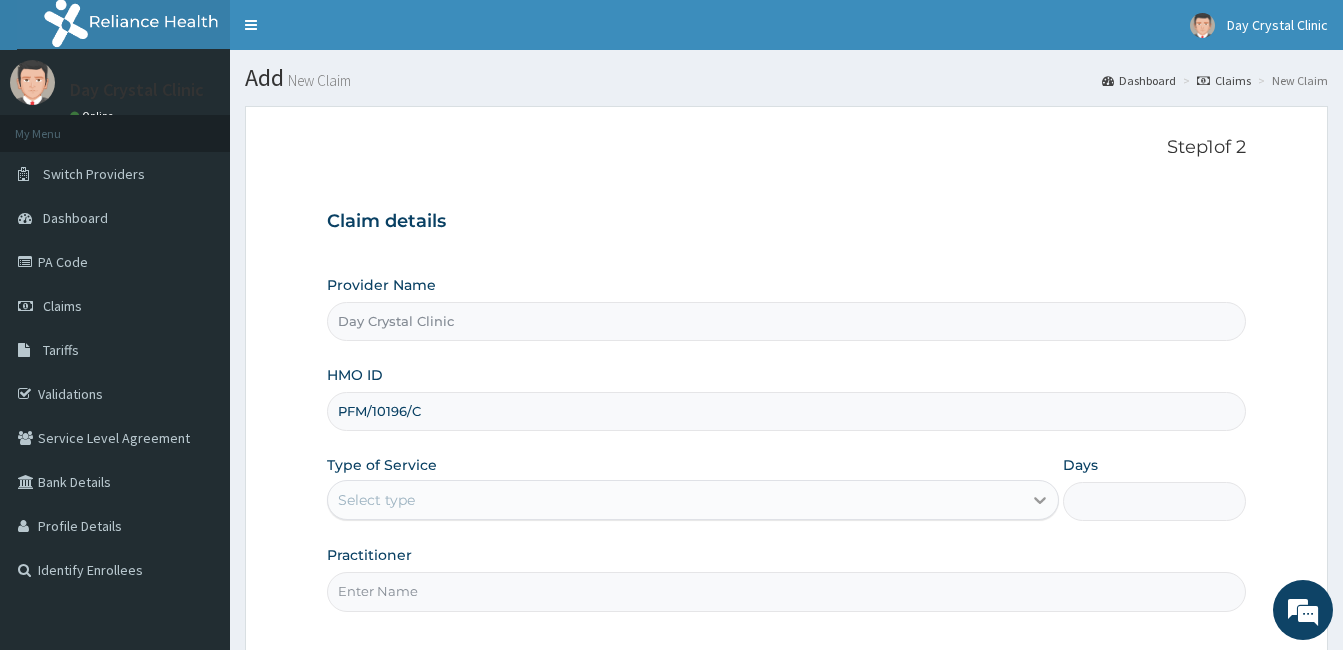 scroll, scrollTop: 0, scrollLeft: 0, axis: both 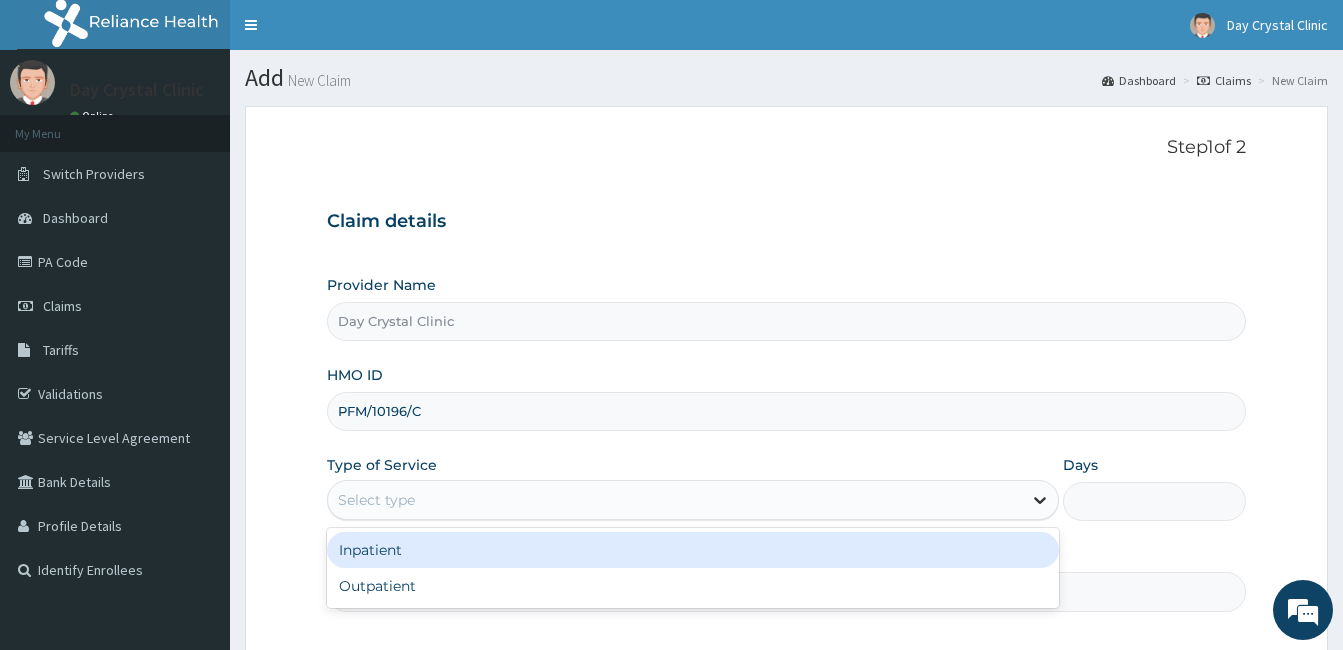 click 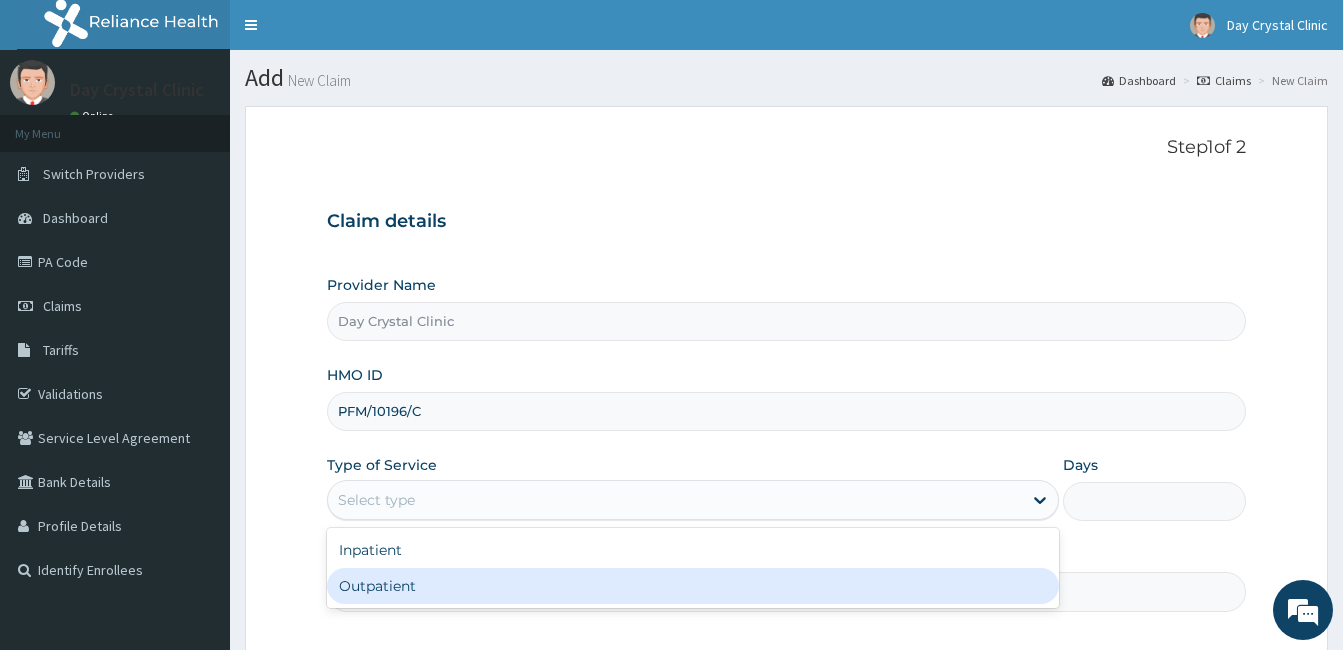 click on "Outpatient" at bounding box center (693, 586) 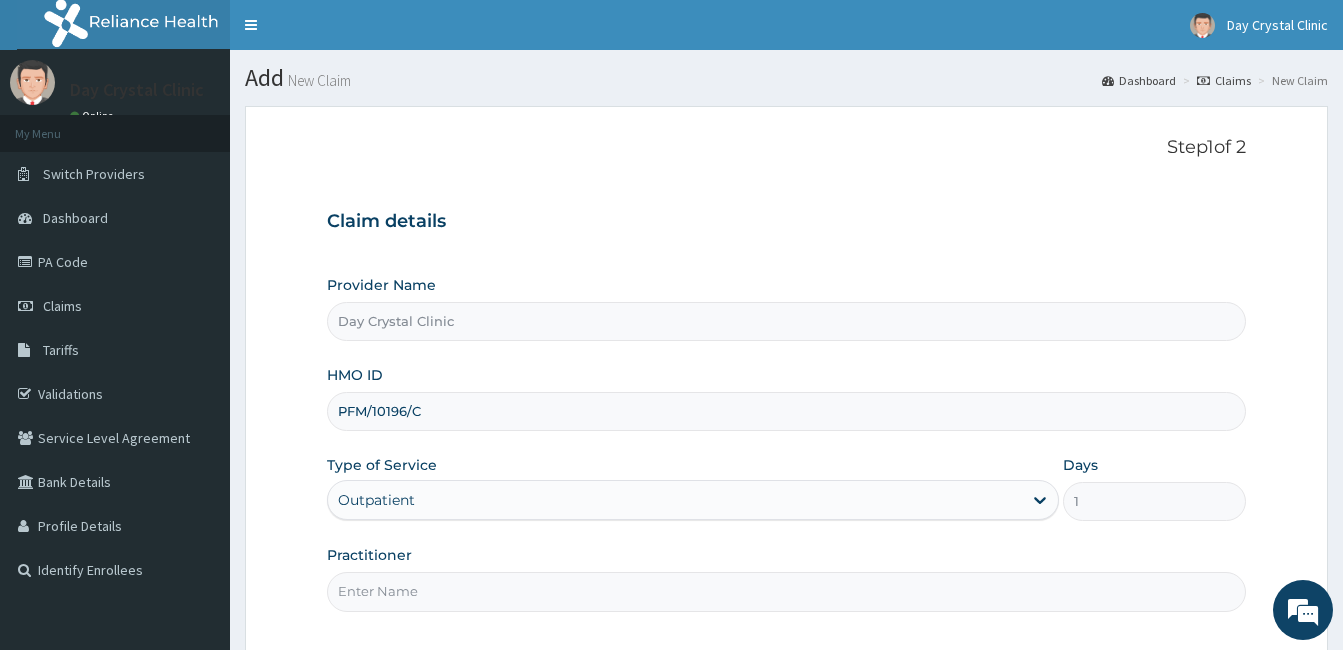 click on "Provider Name Day Crystal Clinic HMO ID PFM/10196/C Type of Service option Outpatient, selected.   Select is focused ,type to refine list, press Down to open the menu,  Outpatient Days 1 Practitioner" at bounding box center [786, 443] 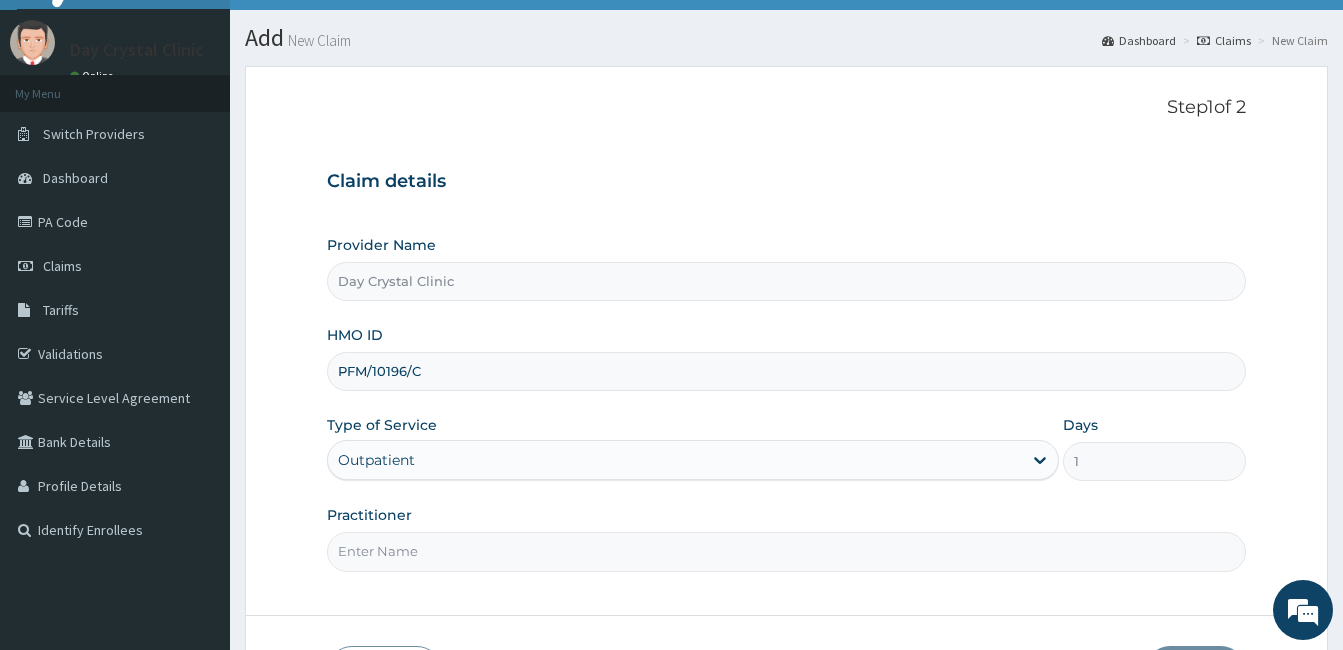 scroll, scrollTop: 185, scrollLeft: 0, axis: vertical 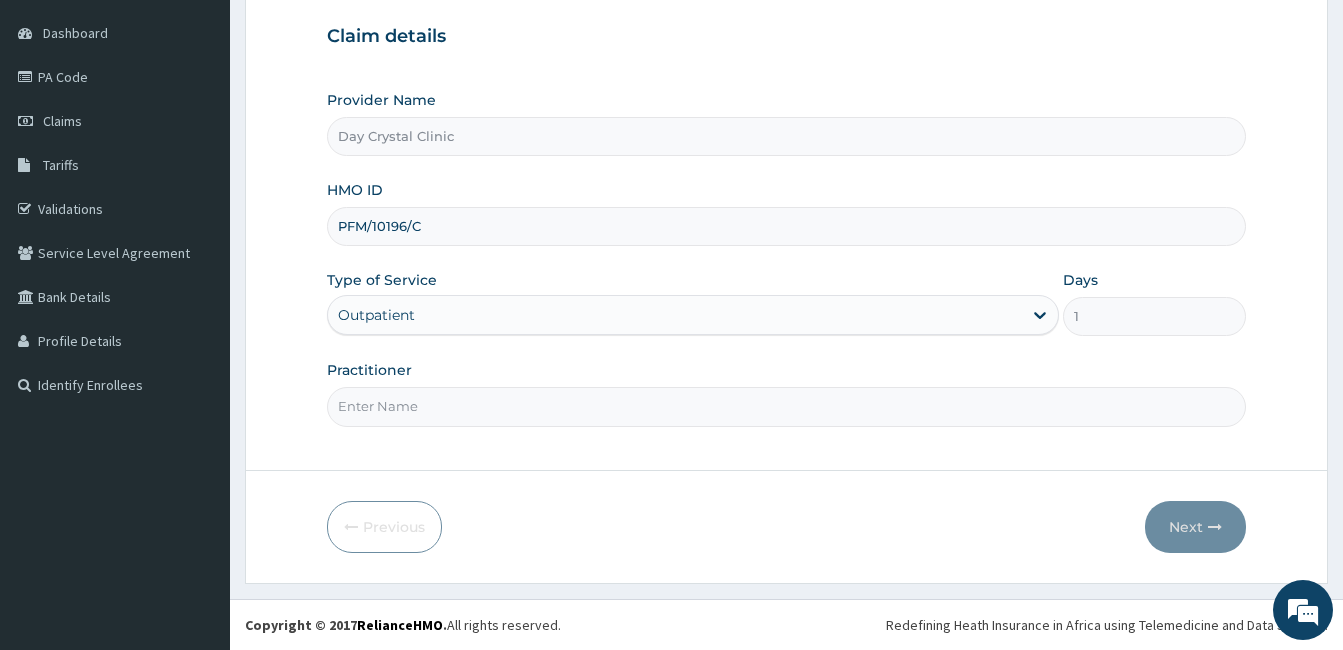 click on "Practitioner" at bounding box center [786, 406] 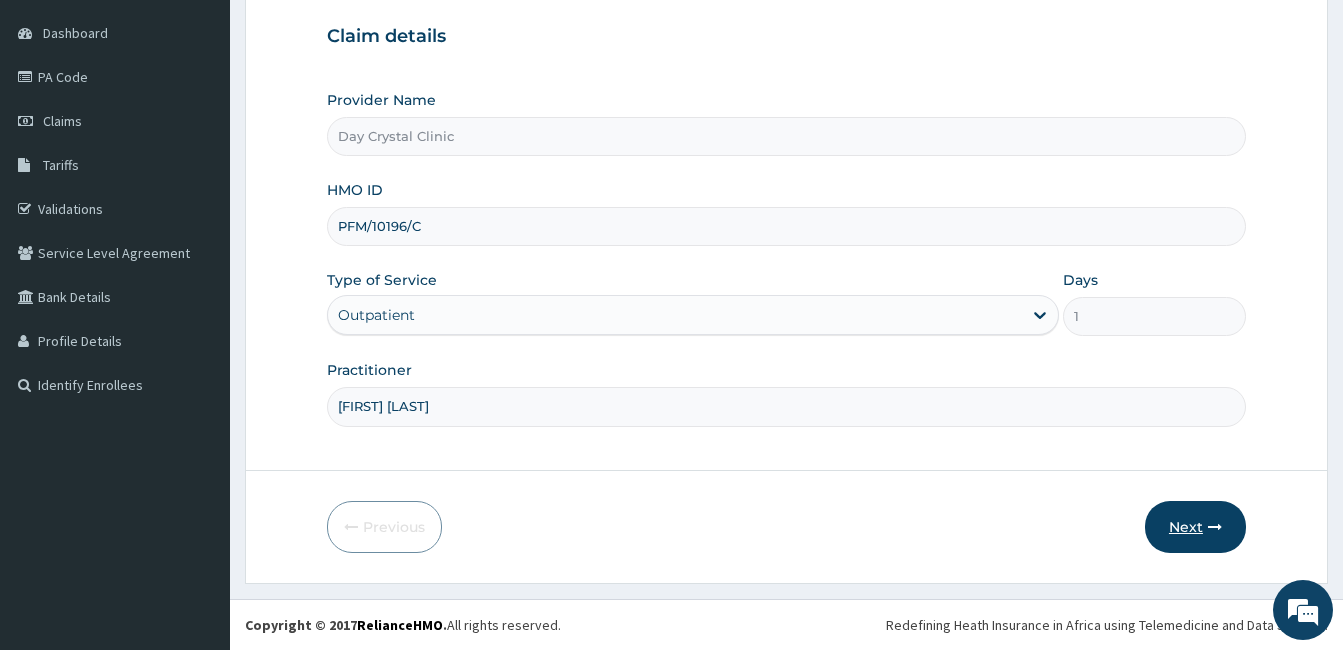 click on "Next" at bounding box center (1195, 527) 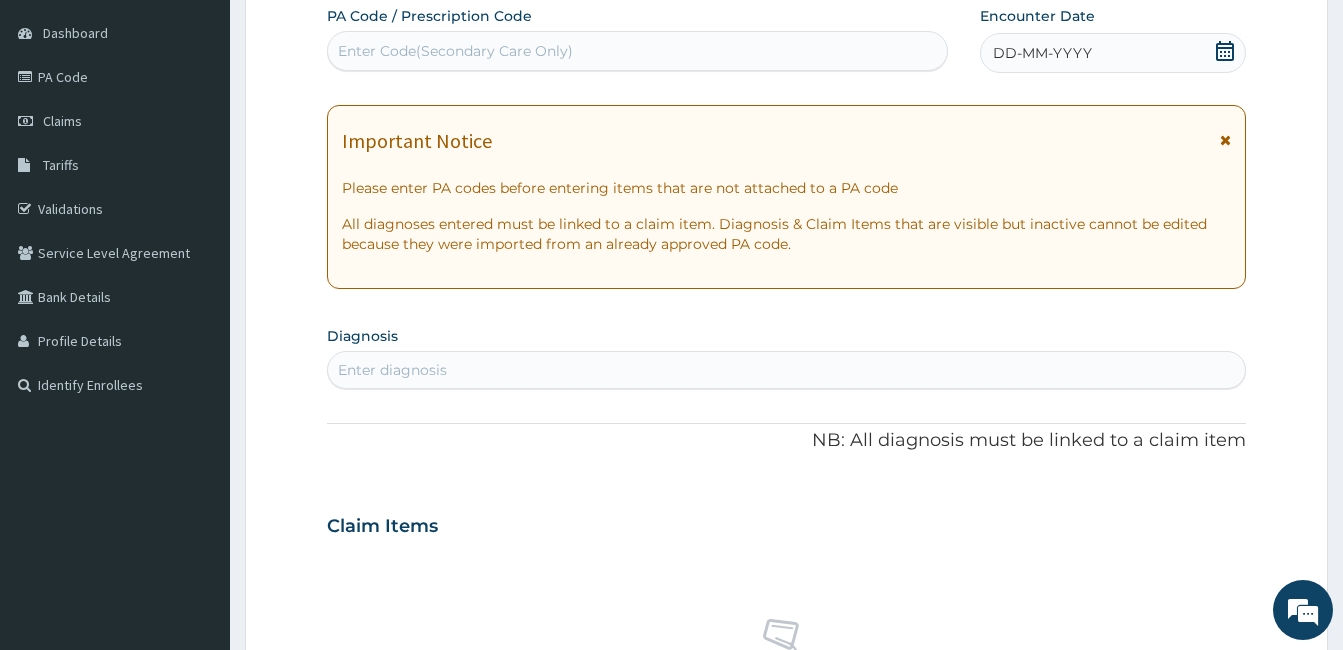 click 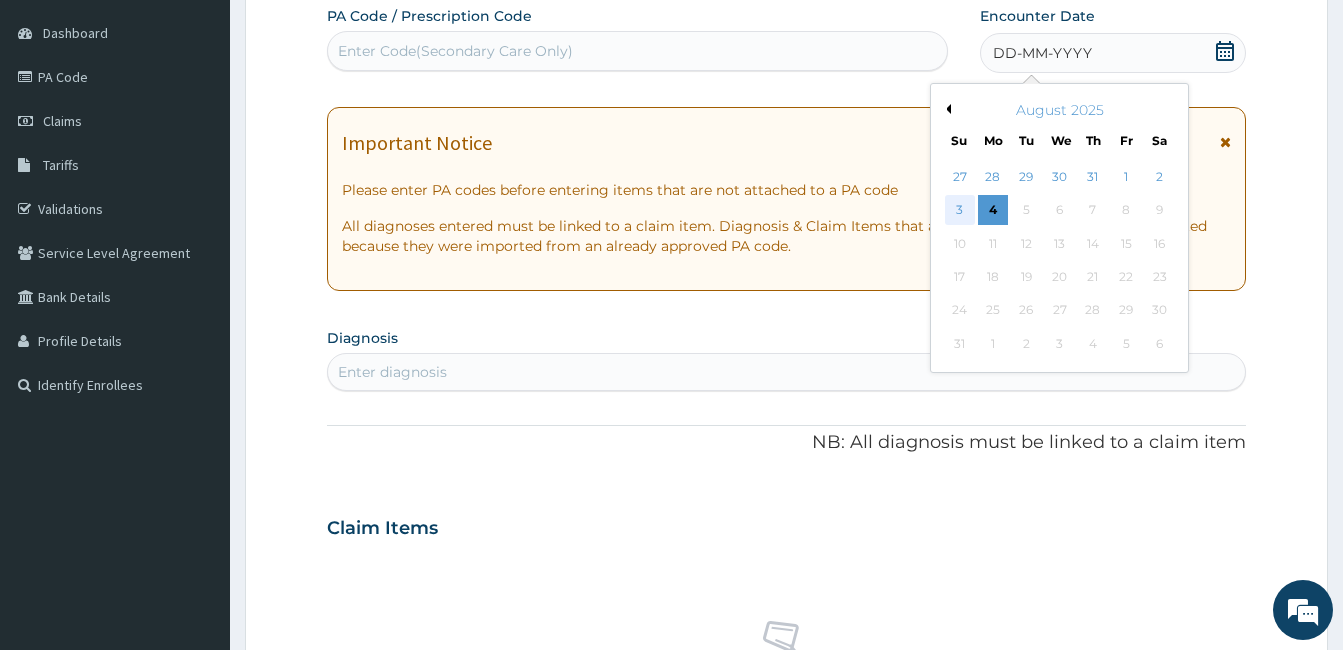 click on "3" at bounding box center (960, 211) 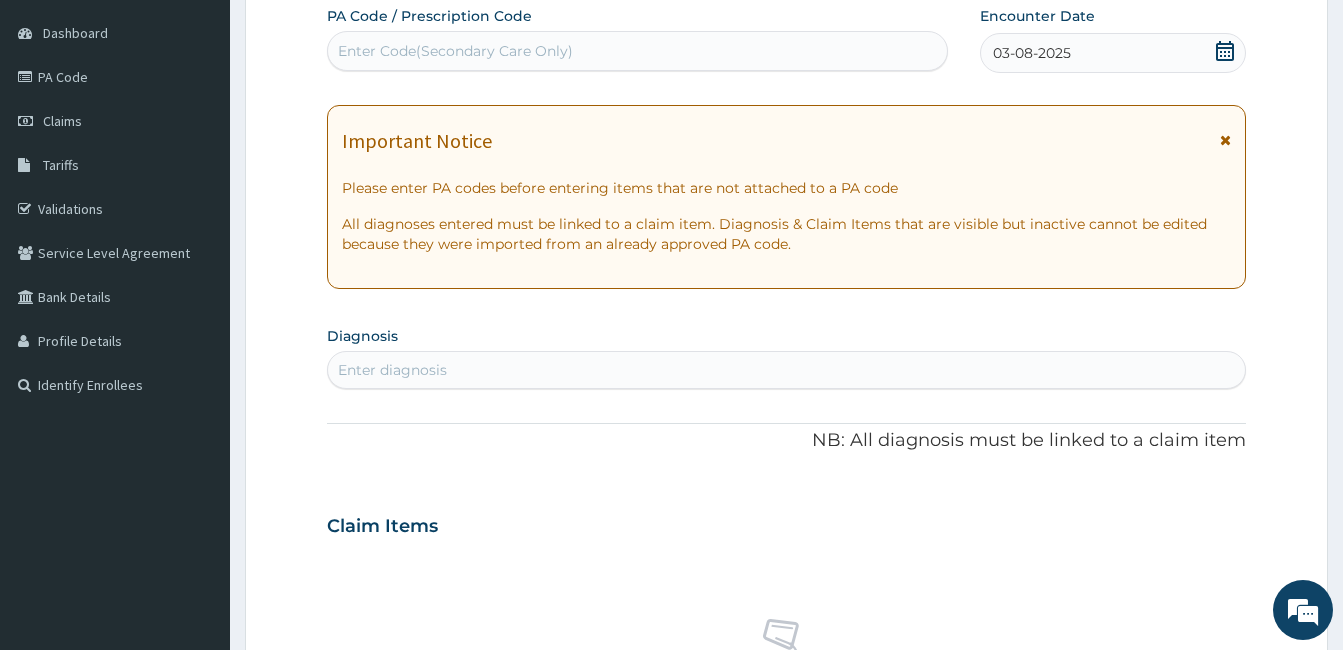 click on "Enter diagnosis" at bounding box center [392, 370] 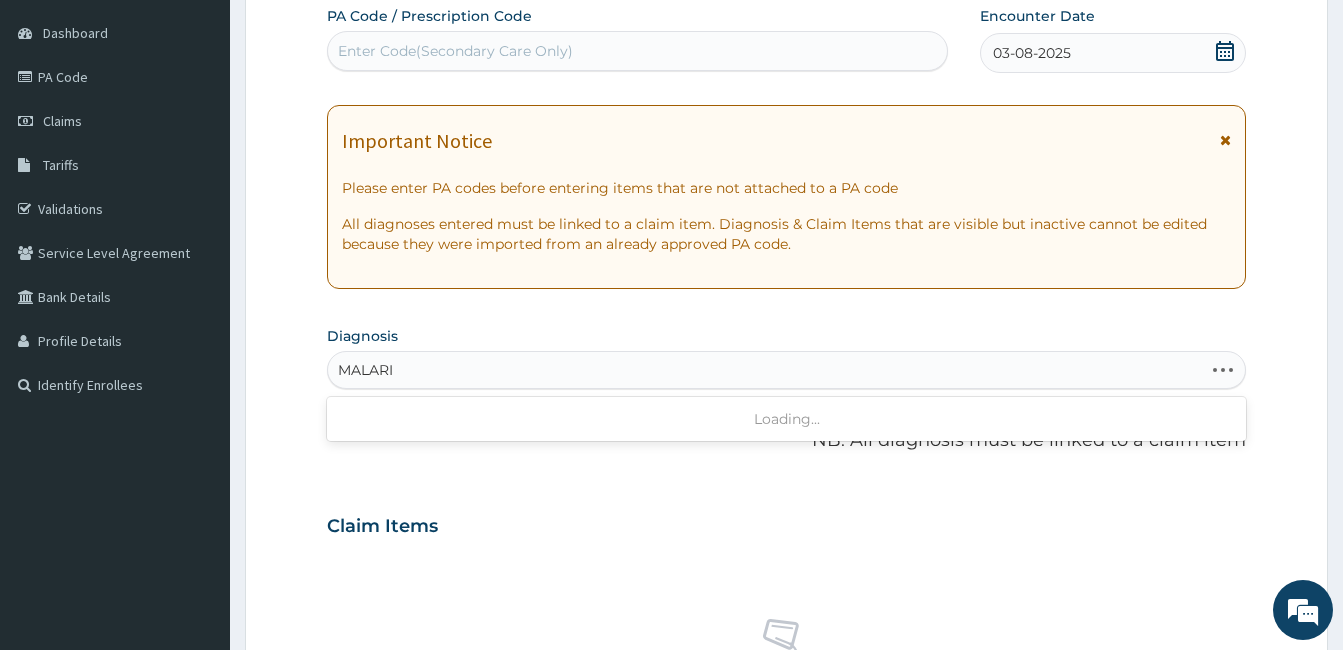 type on "MALARIA" 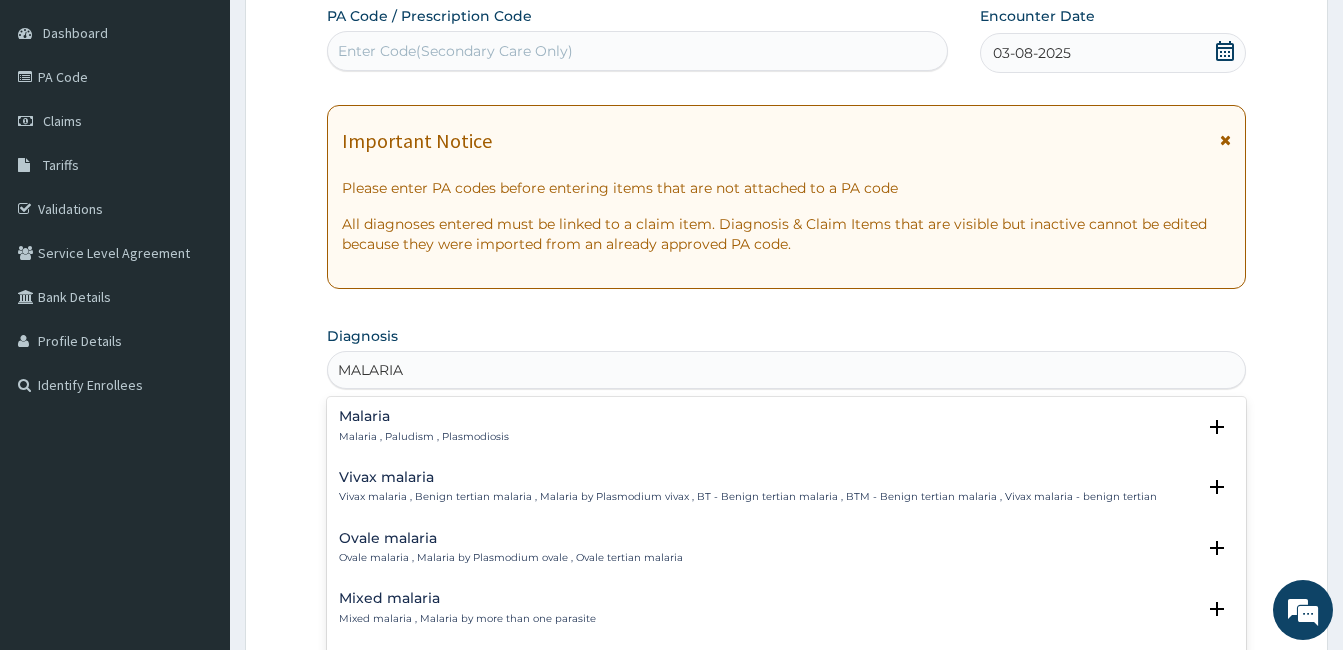 click on "Malaria , Paludism , Plasmodiosis" at bounding box center (424, 437) 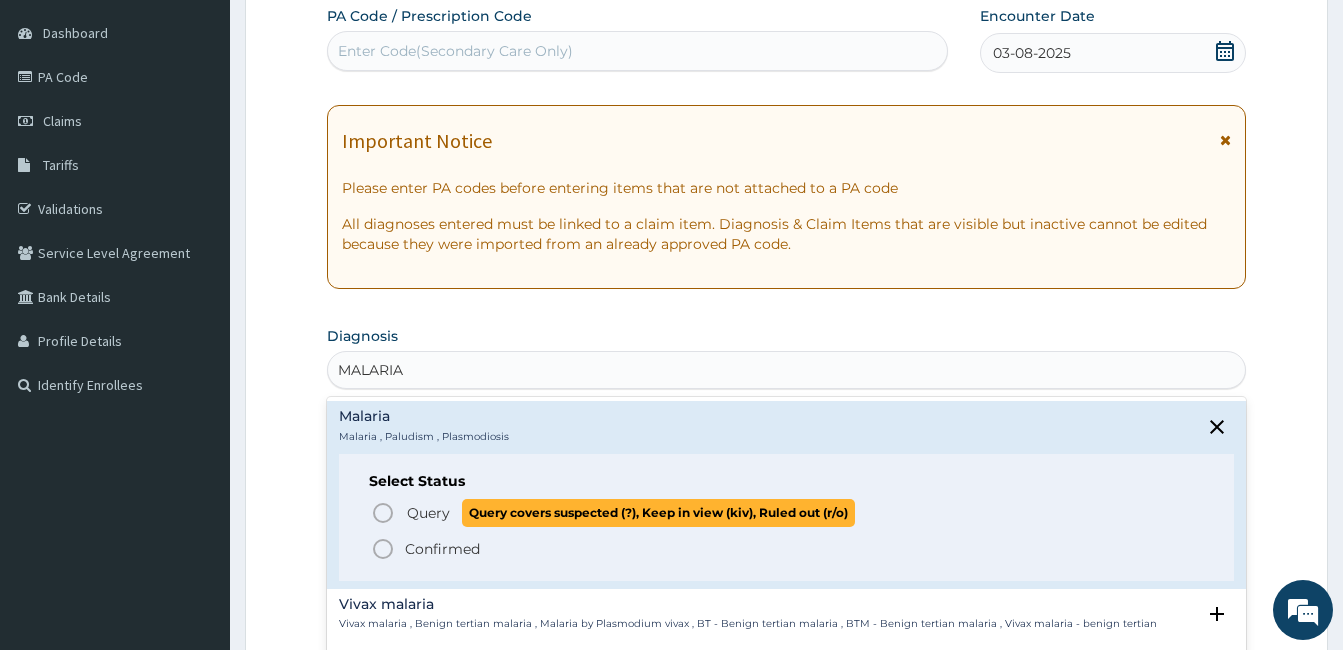 click 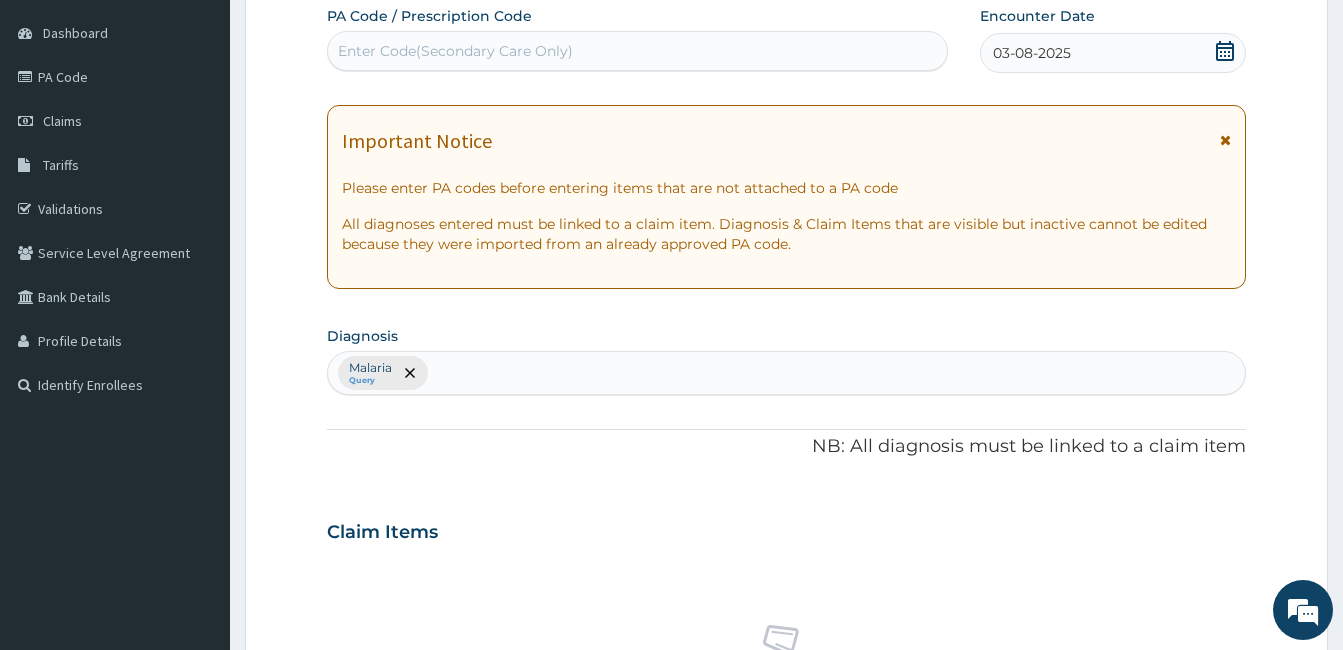 click on "NB: All diagnosis must be linked to a claim item" at bounding box center [786, 447] 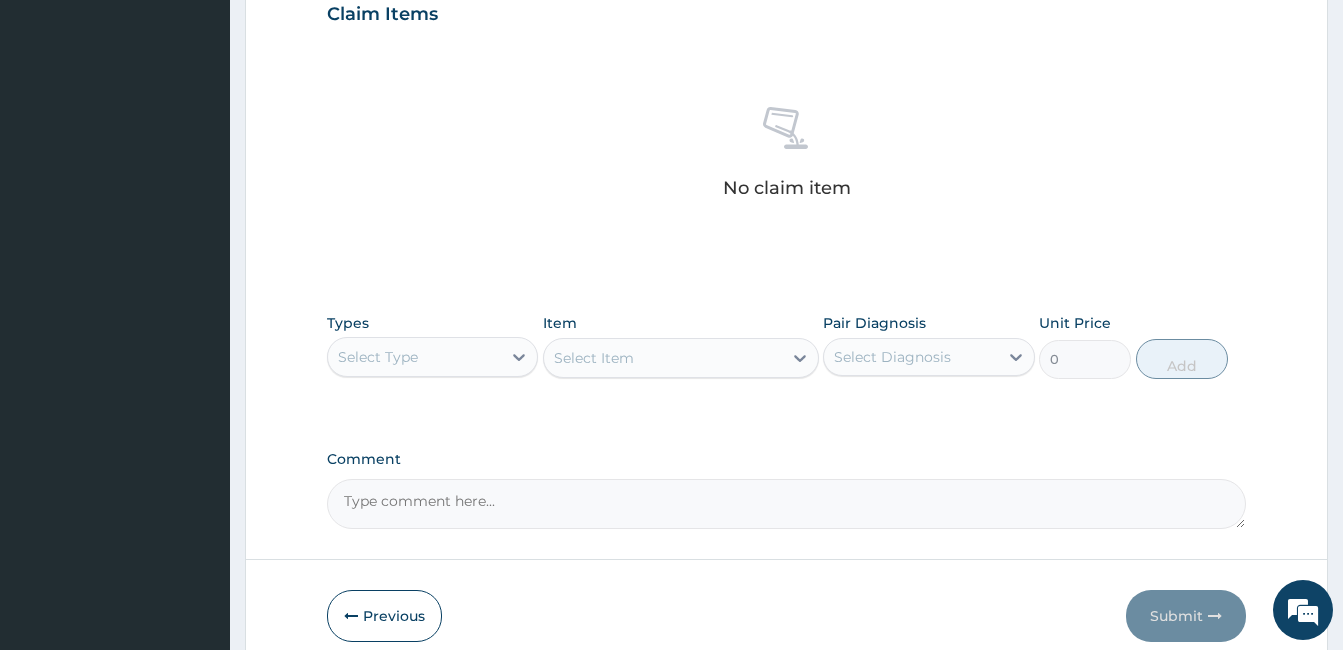 scroll, scrollTop: 705, scrollLeft: 0, axis: vertical 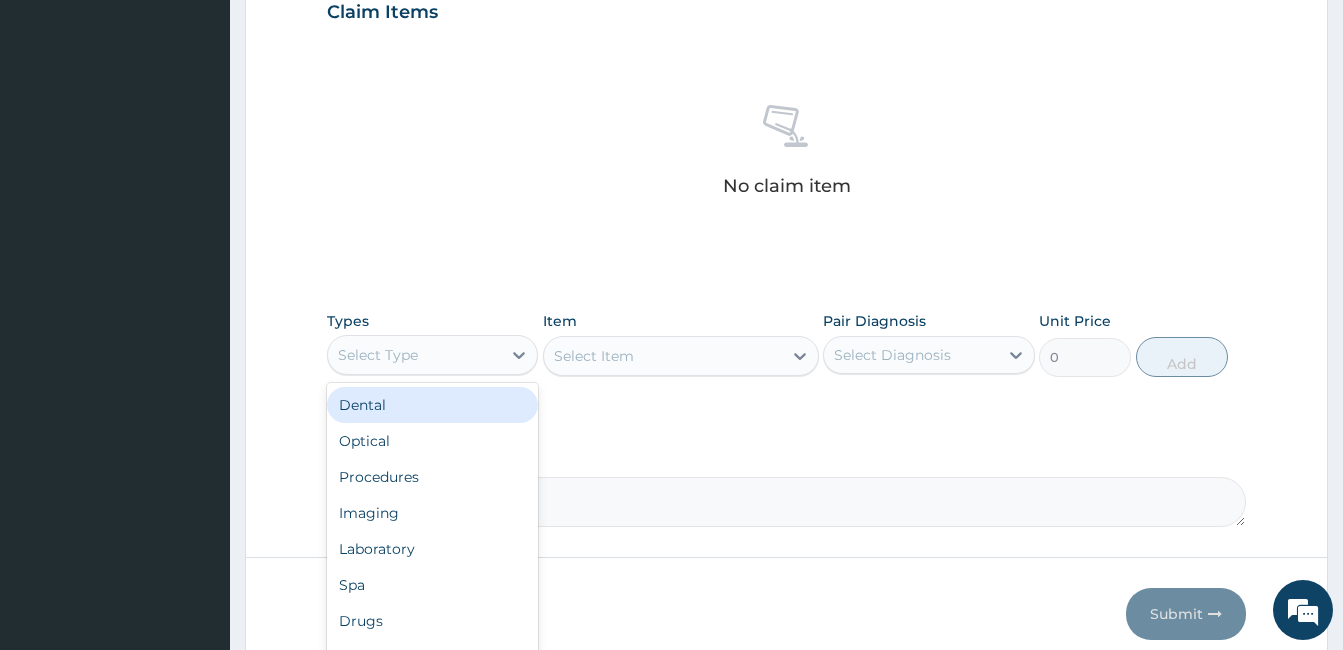 click on "Select Type" at bounding box center [414, 355] 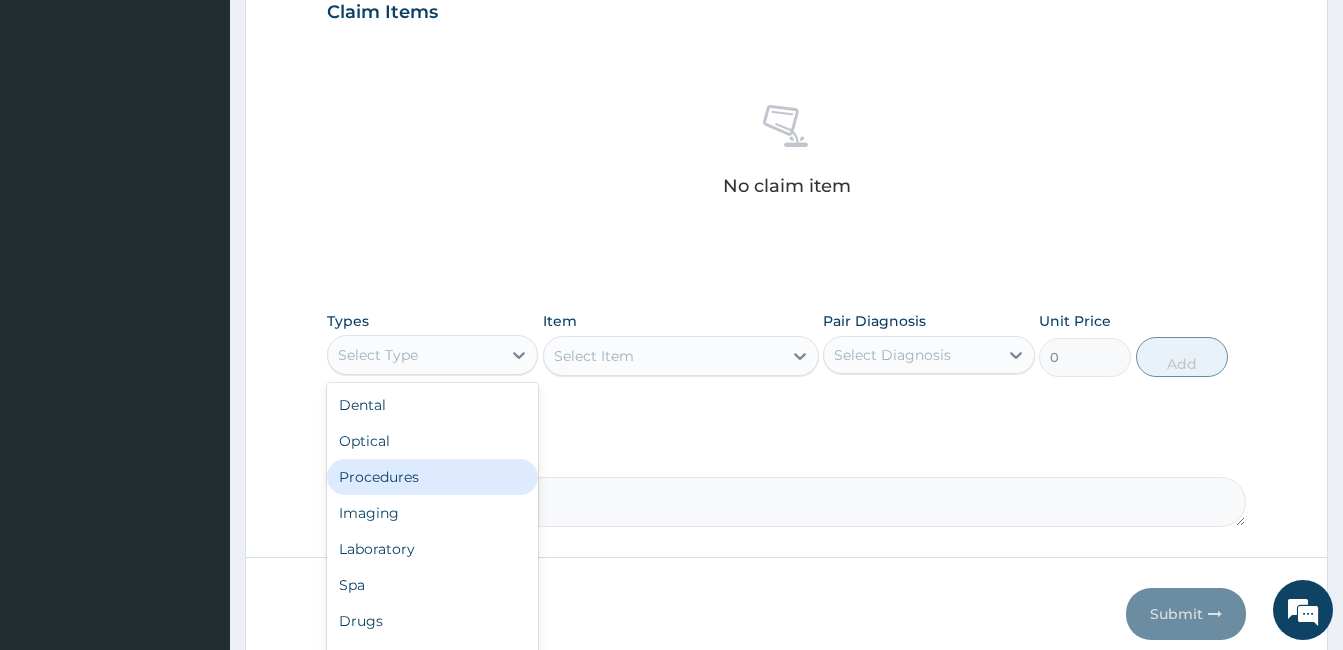 click on "Procedures" at bounding box center [432, 477] 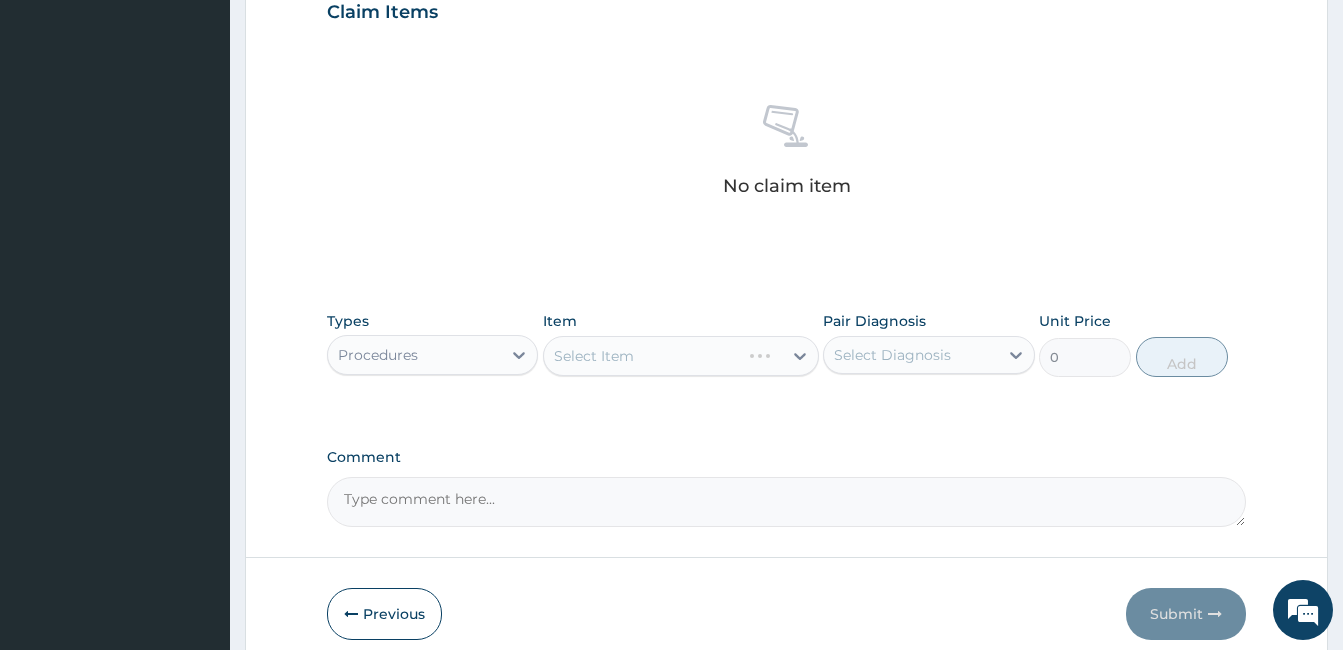 click on "Select Item" at bounding box center [681, 356] 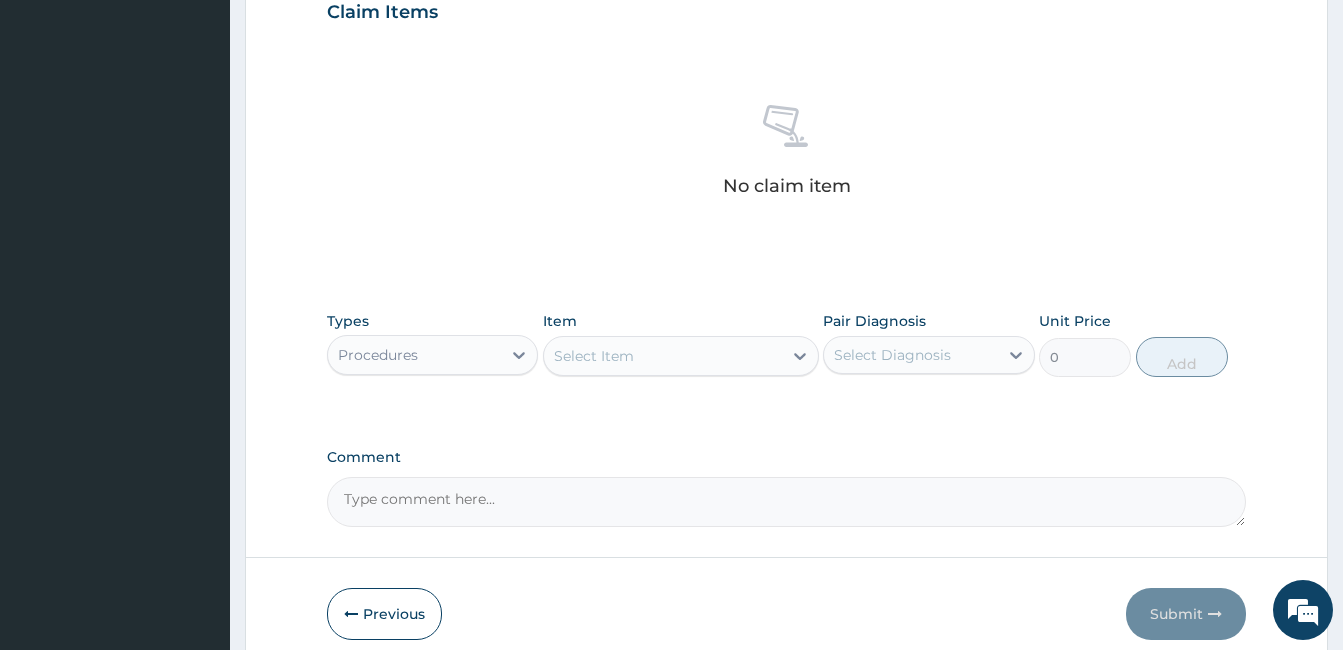 click on "Select Item" at bounding box center (594, 356) 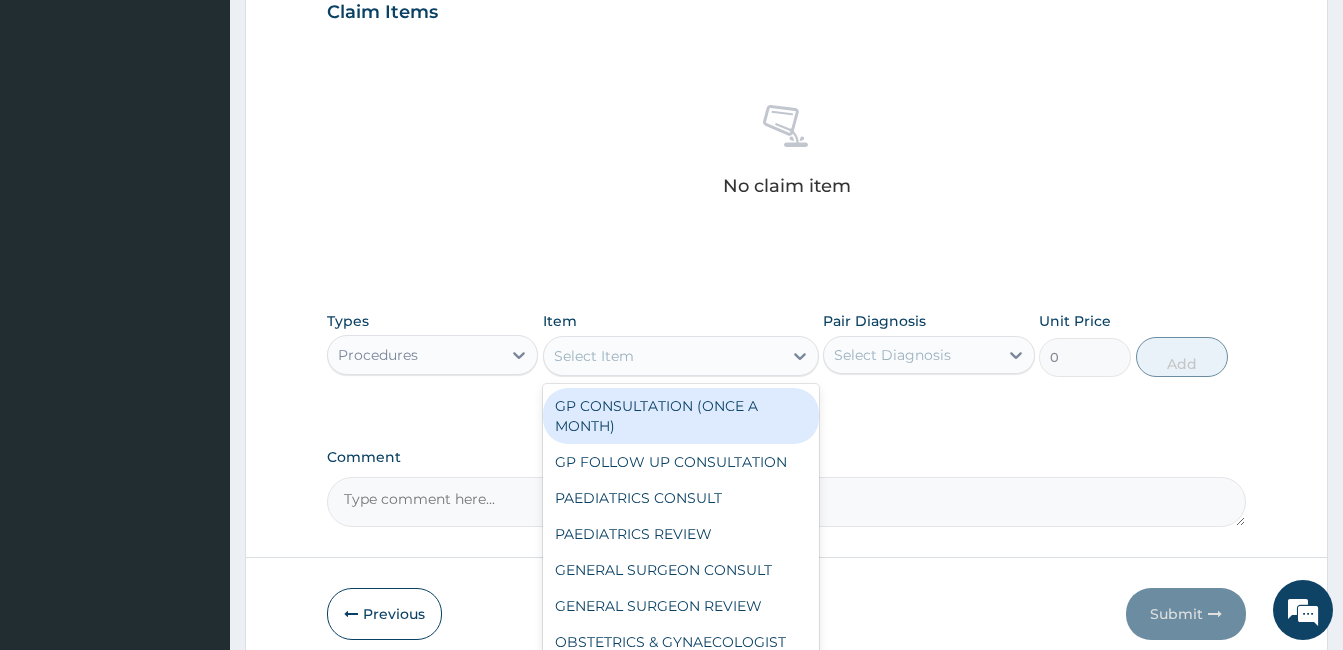 click on "GP CONSULTATION (ONCE A MONTH)" at bounding box center (681, 416) 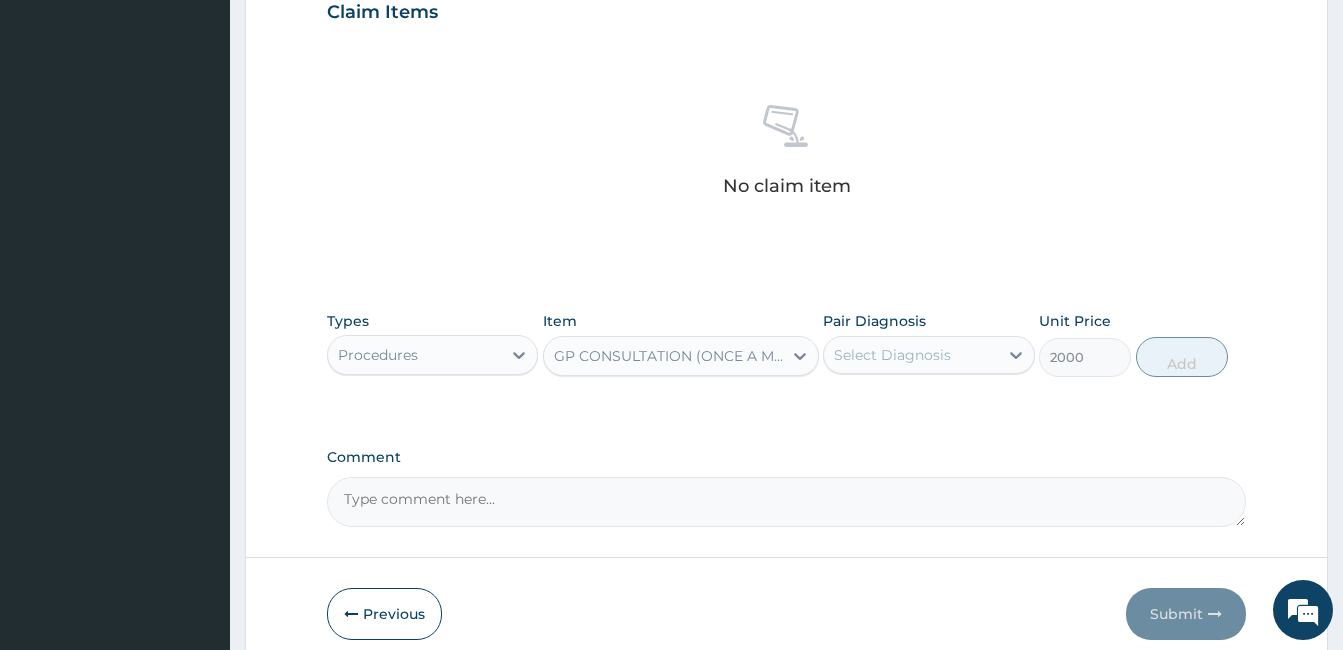 click on "Select Diagnosis" at bounding box center (910, 355) 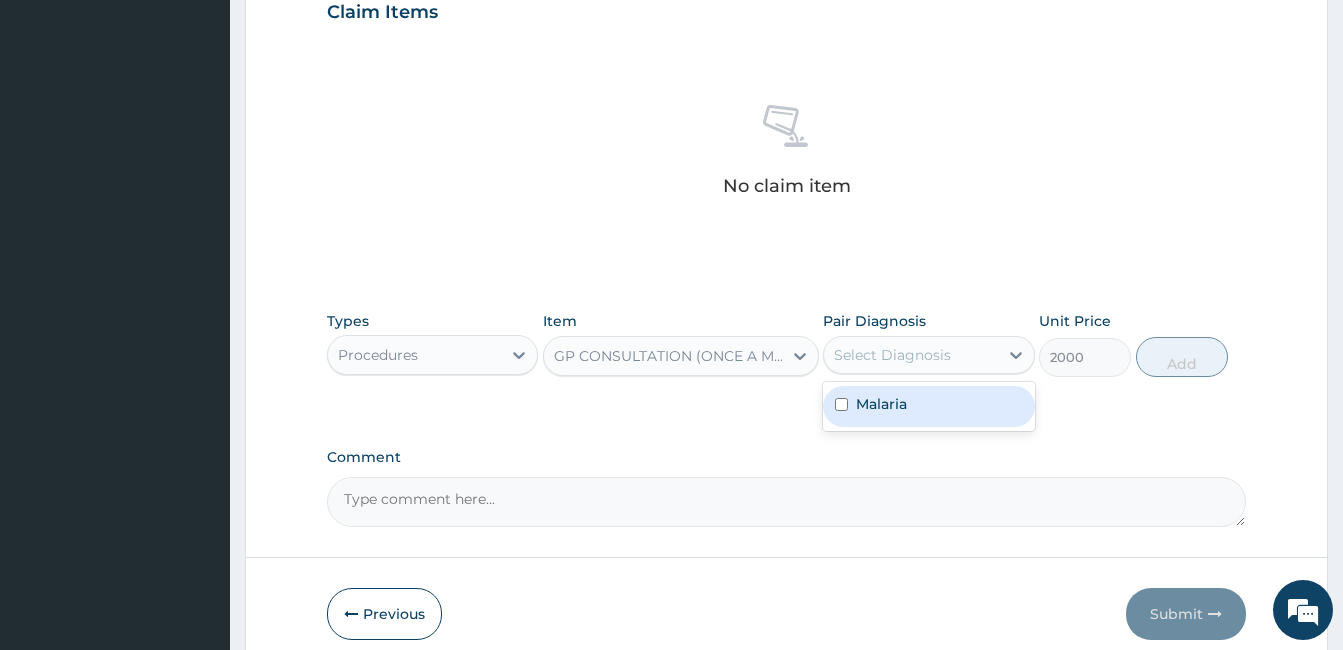 click at bounding box center (841, 404) 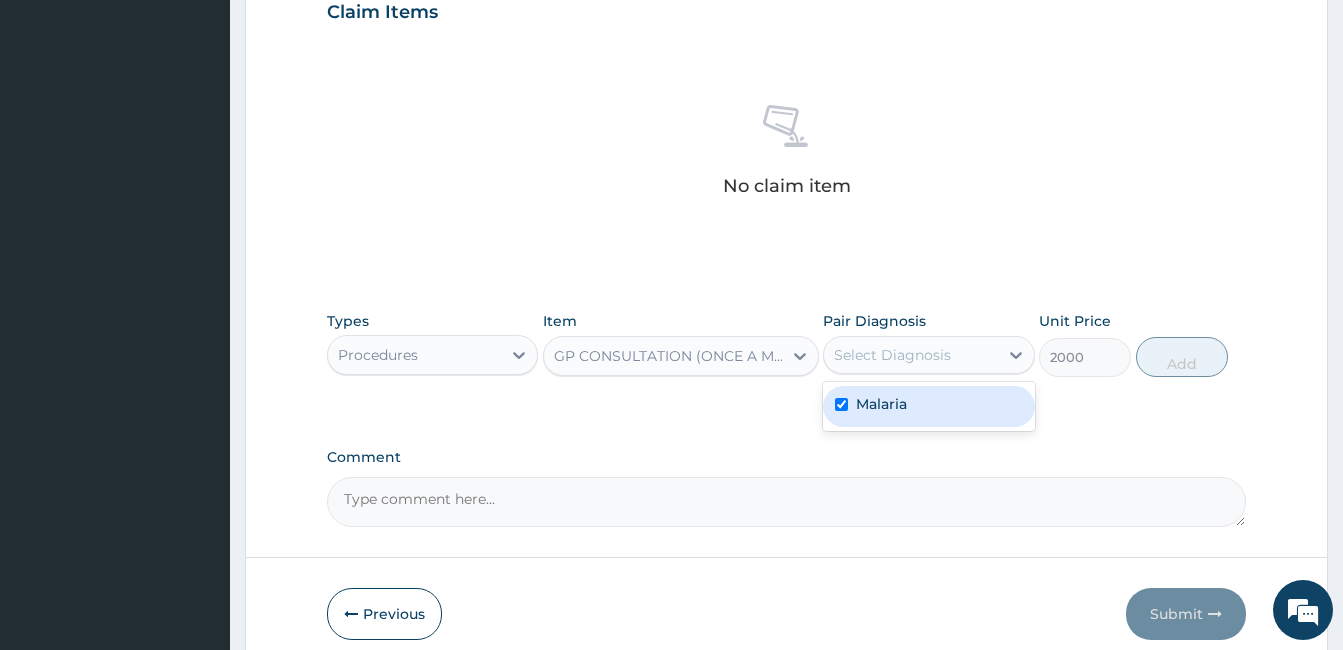 checkbox on "true" 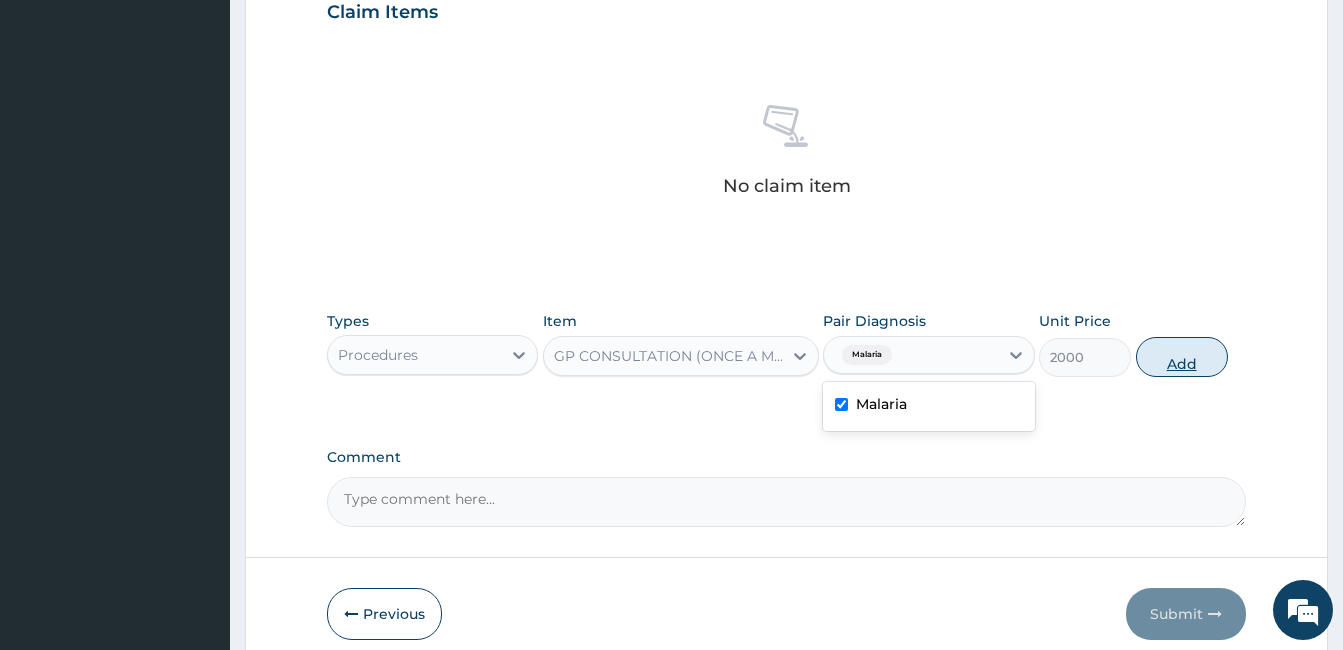click on "Add" at bounding box center (1182, 357) 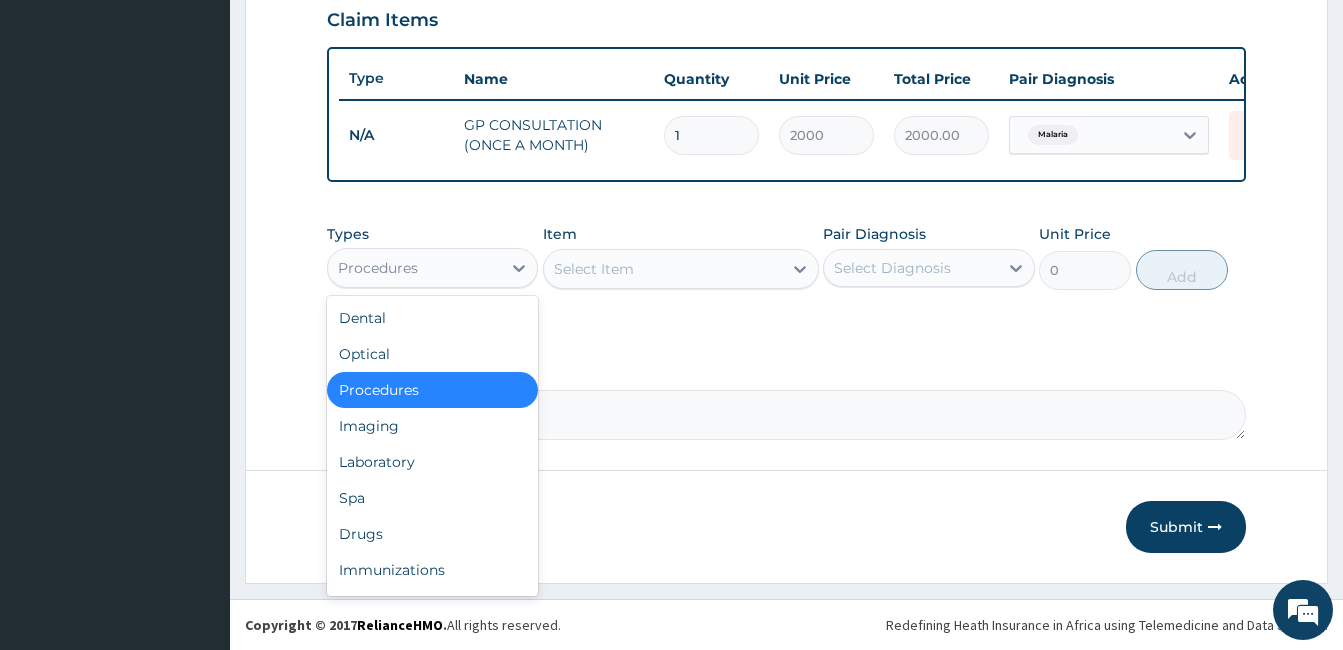 click on "Procedures" at bounding box center [414, 268] 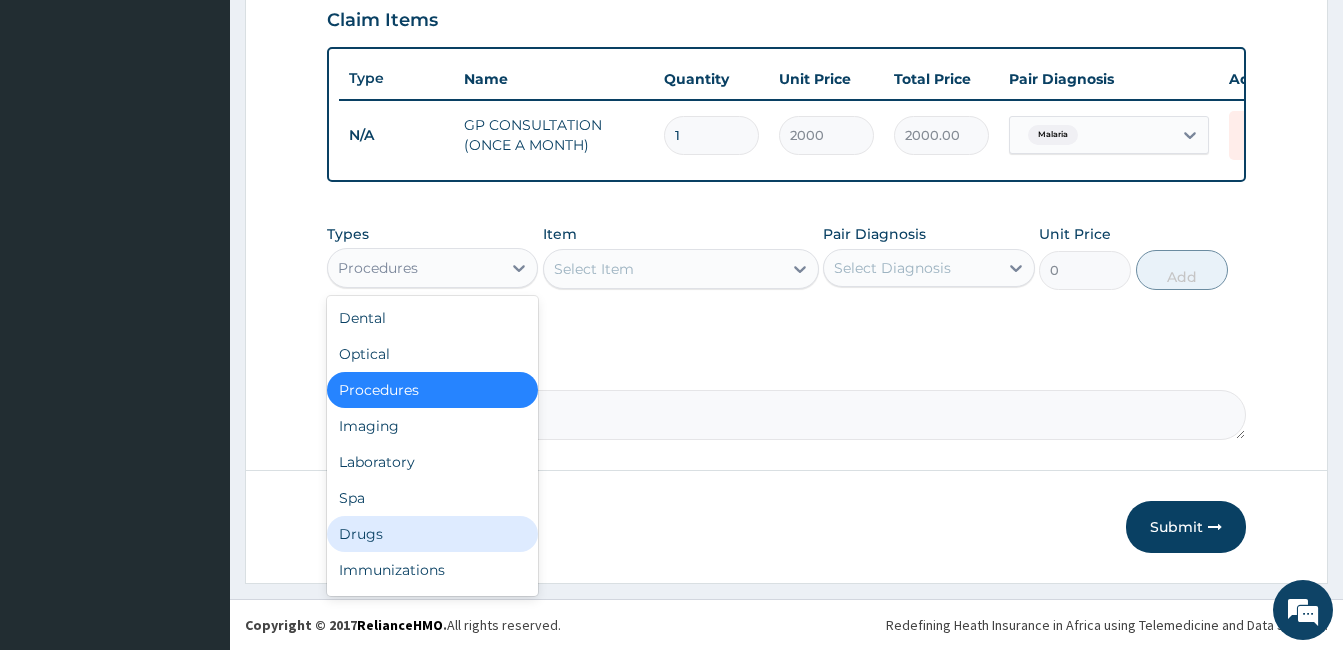 click on "Drugs" at bounding box center [432, 534] 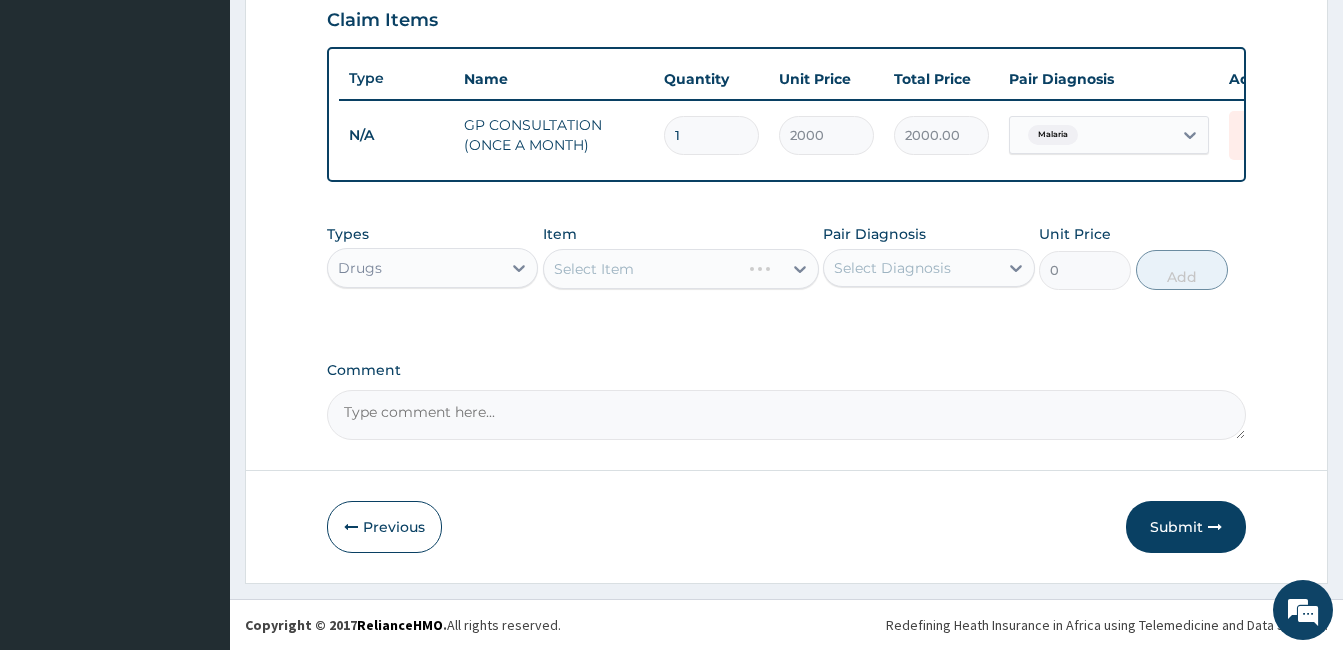 click on "Select Item" at bounding box center (681, 269) 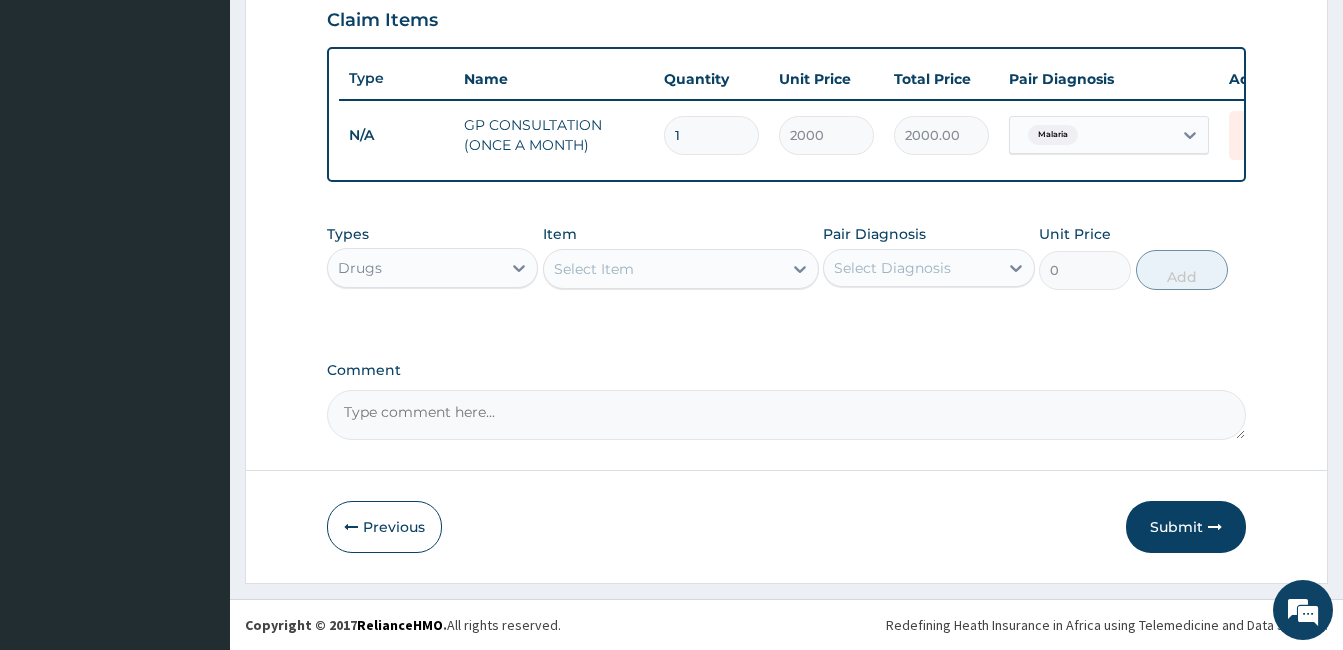 click on "Select Item" at bounding box center (663, 269) 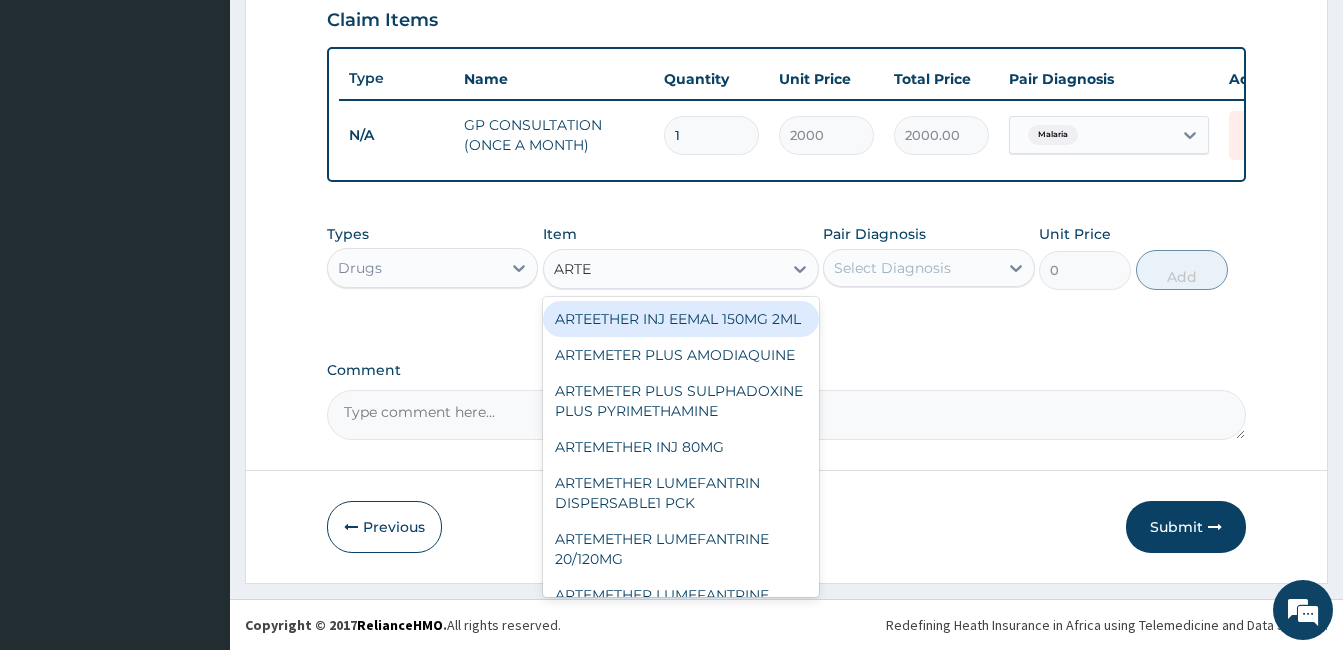 type on "ARTEM" 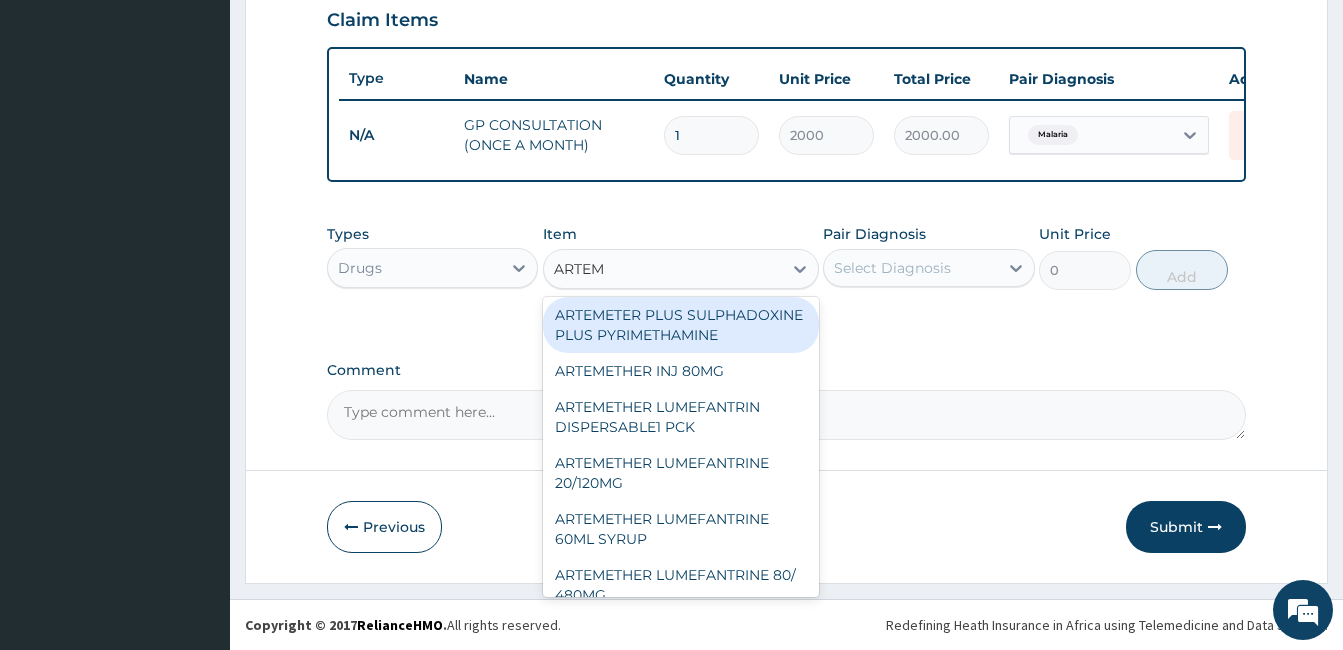 scroll, scrollTop: 80, scrollLeft: 0, axis: vertical 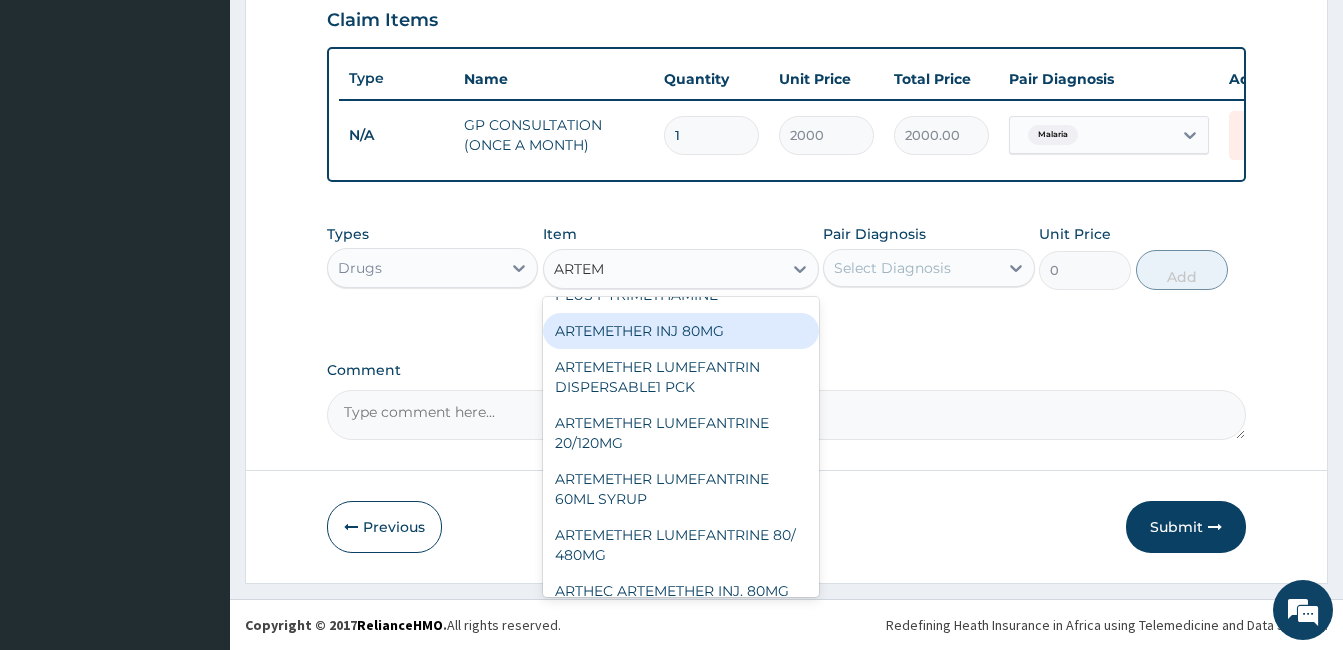 click on "ARTEMETHER INJ 80MG" at bounding box center [681, 331] 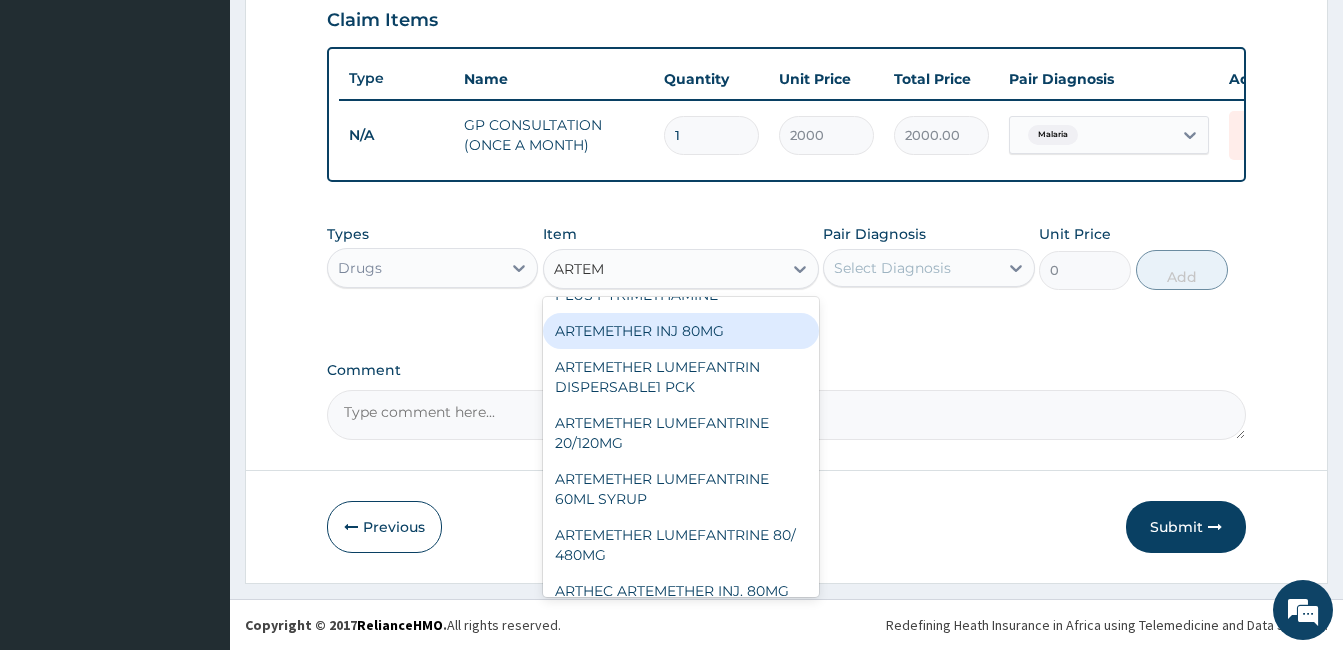 type 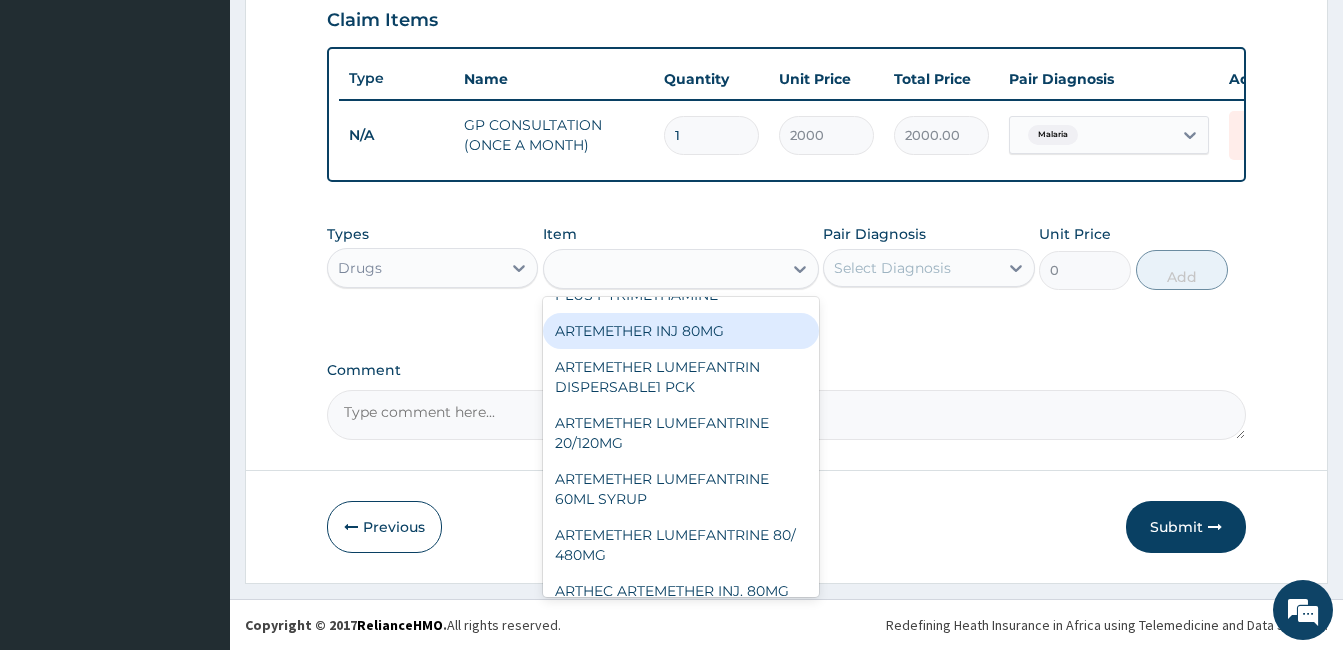 type on "297" 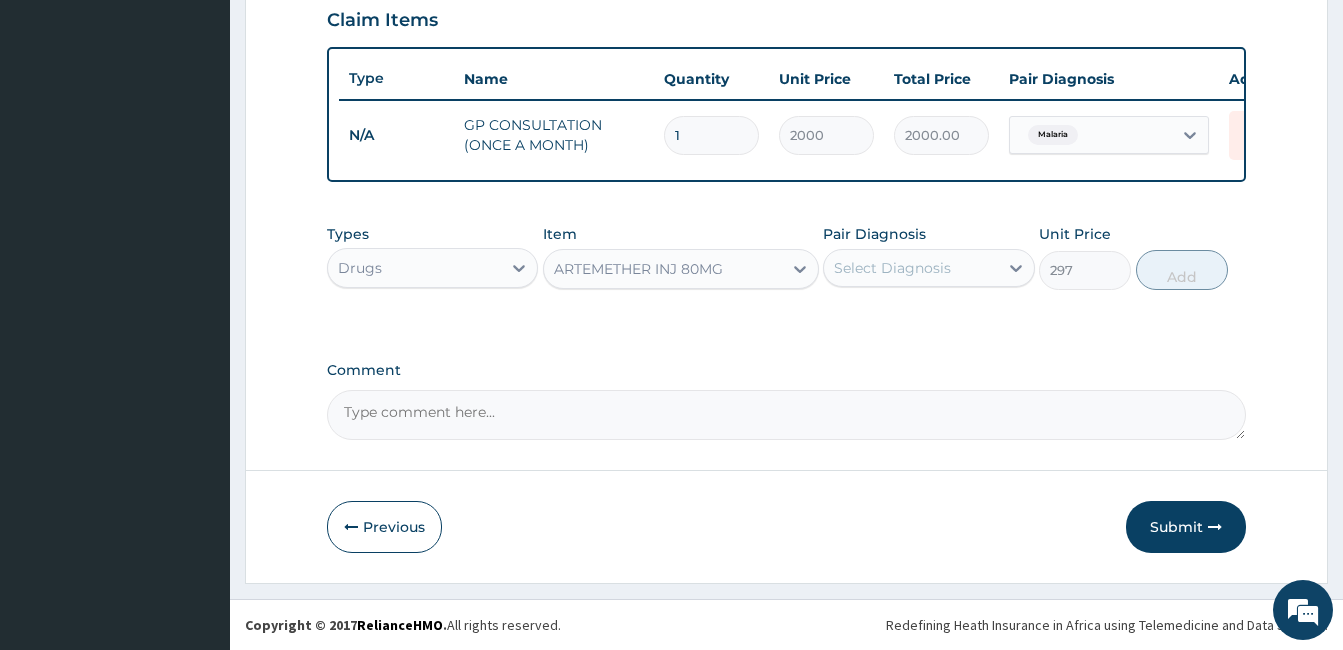 click on "Select Diagnosis" at bounding box center [892, 268] 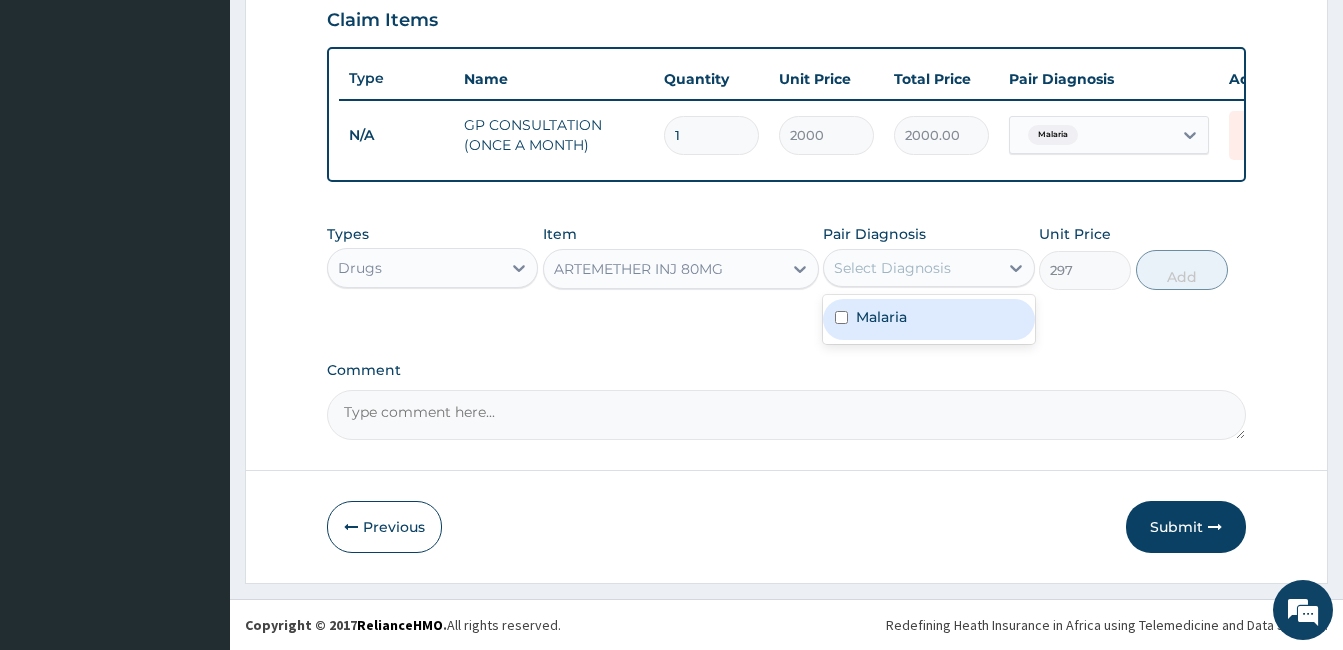 click at bounding box center [841, 317] 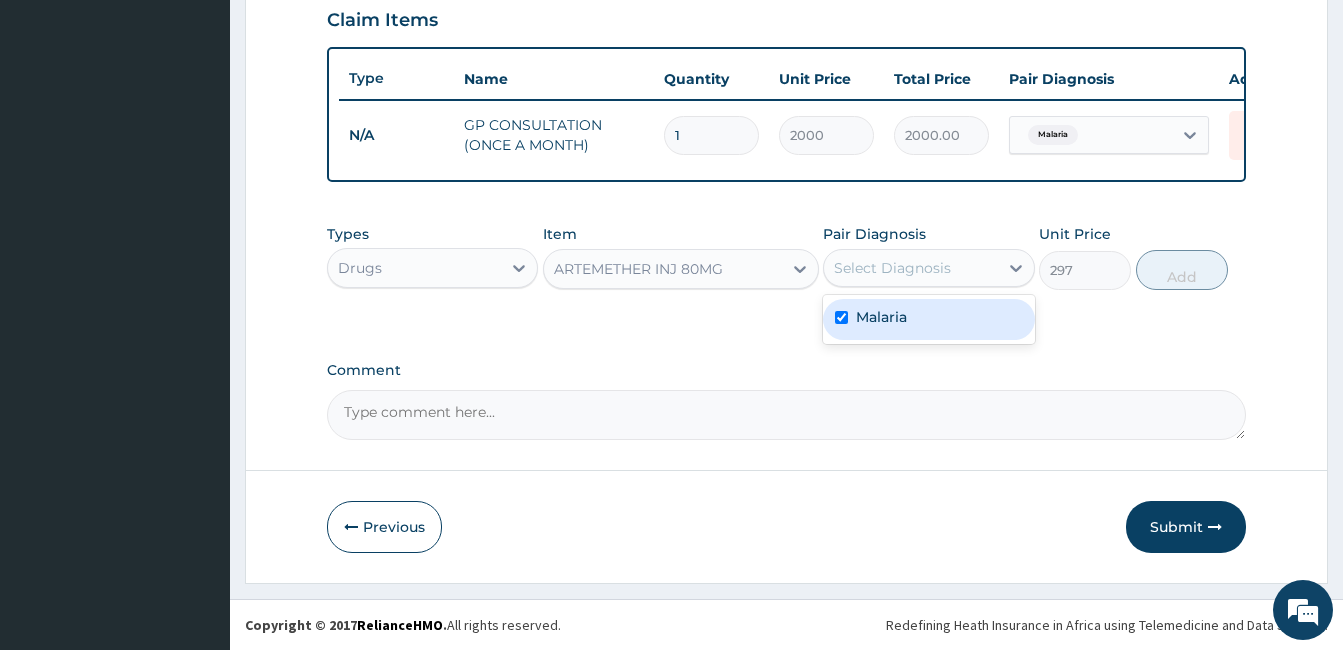 checkbox on "true" 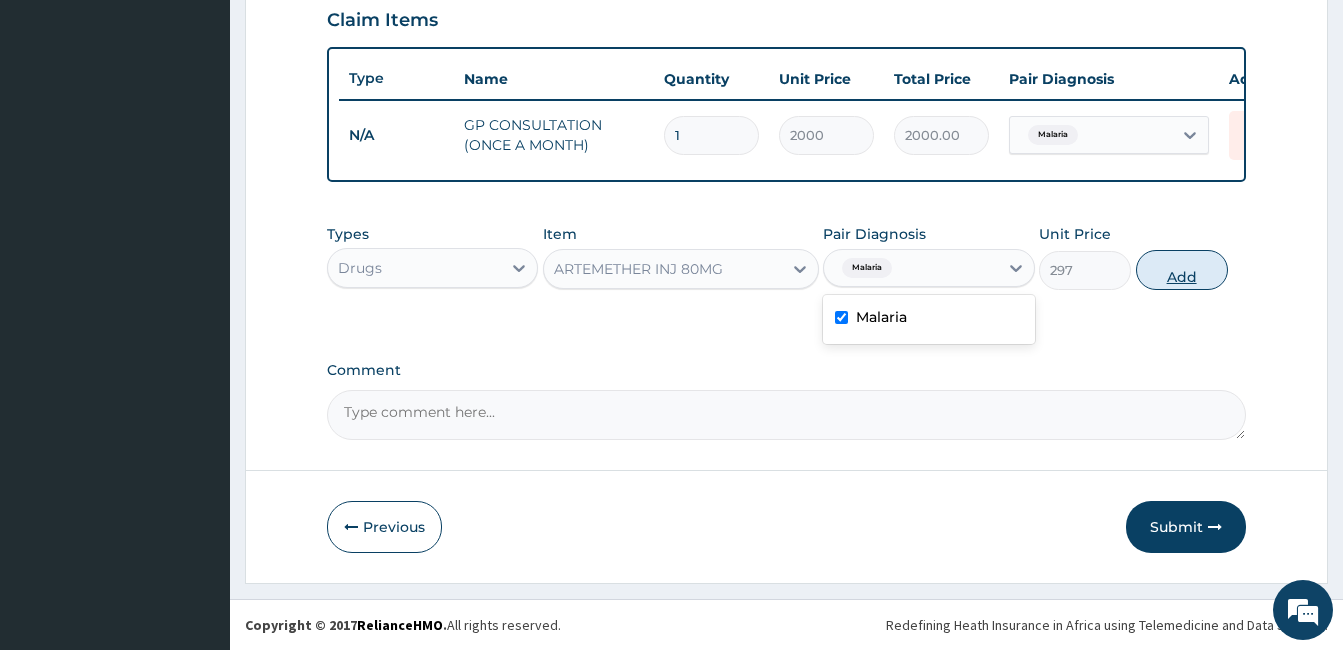 click on "Add" at bounding box center (1182, 270) 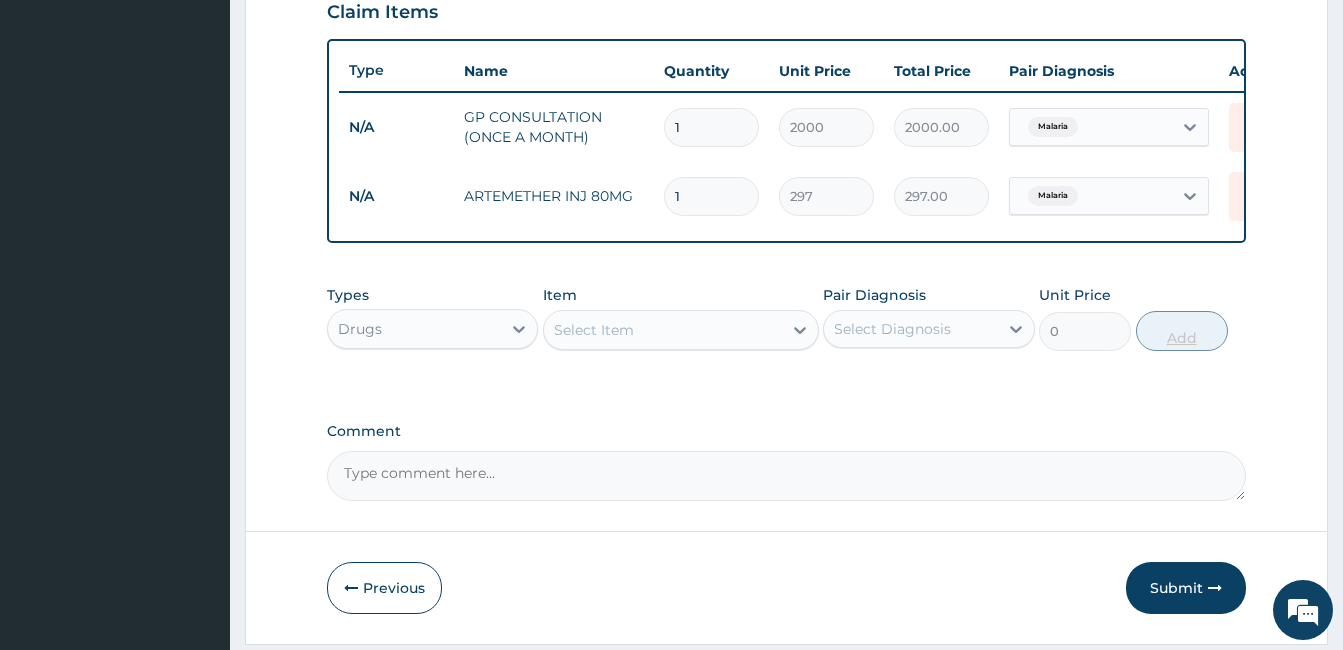 type 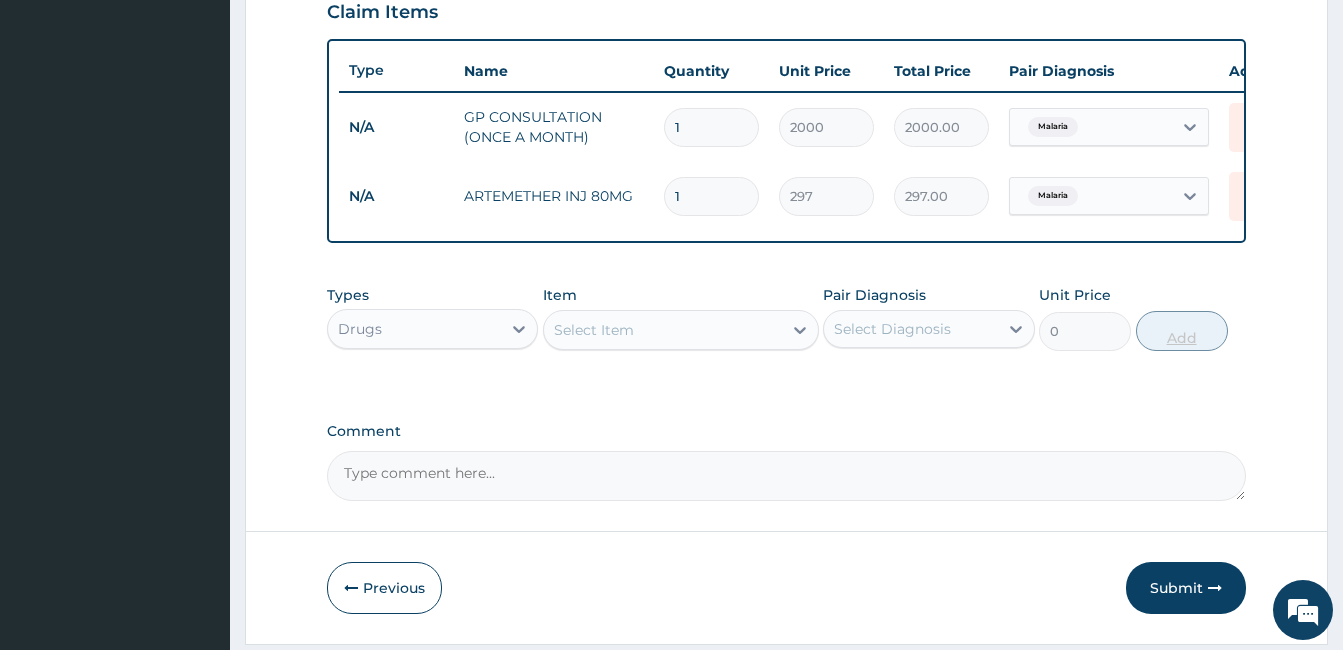 type on "0.00" 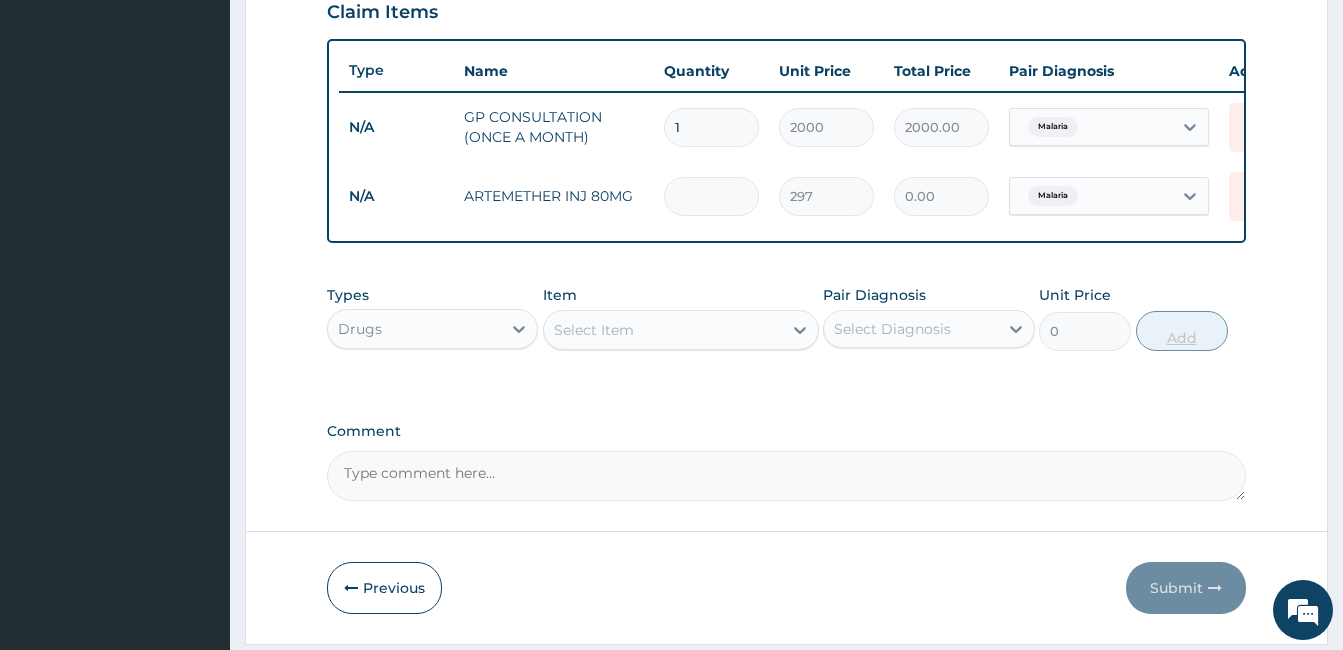 type on "3" 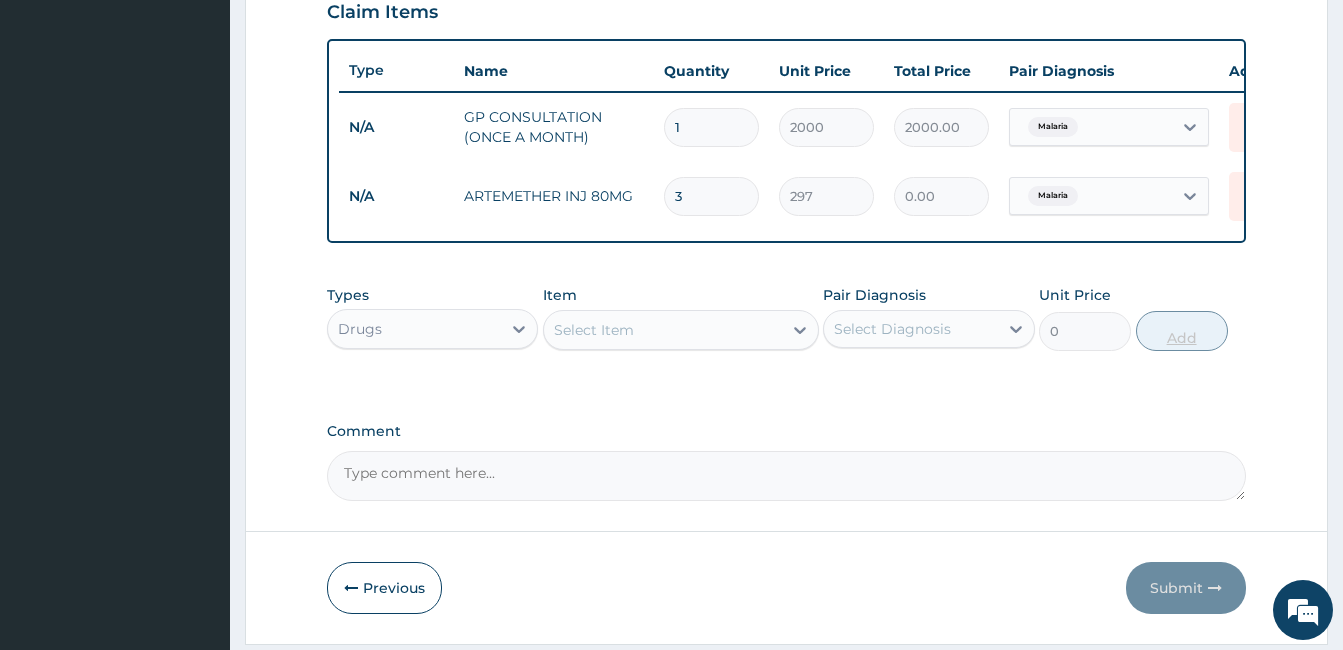 type on "891.00" 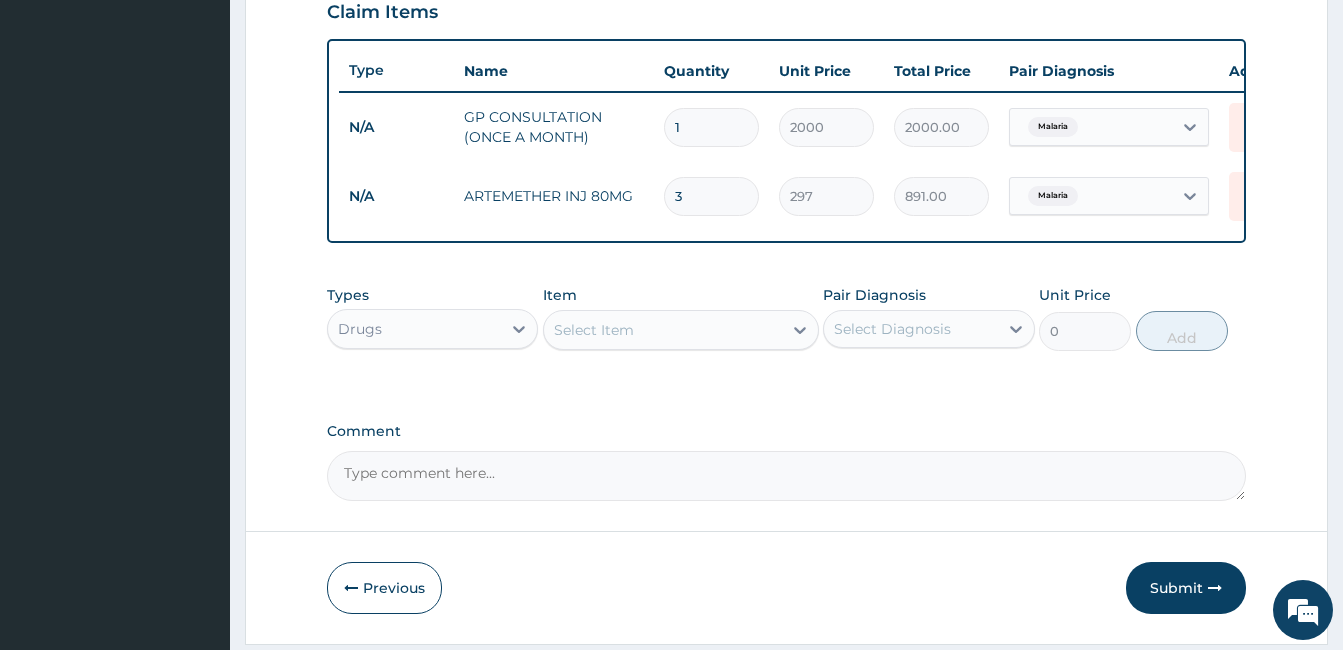 type on "3" 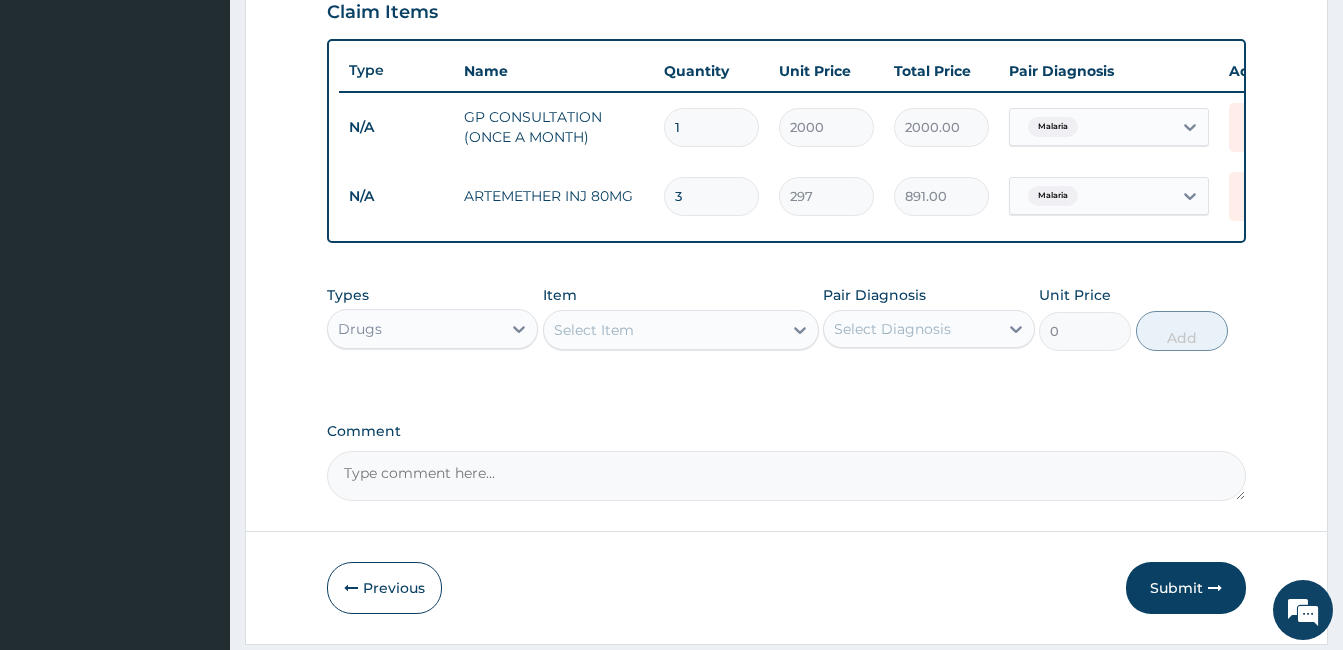 click on "Select Item" at bounding box center (663, 330) 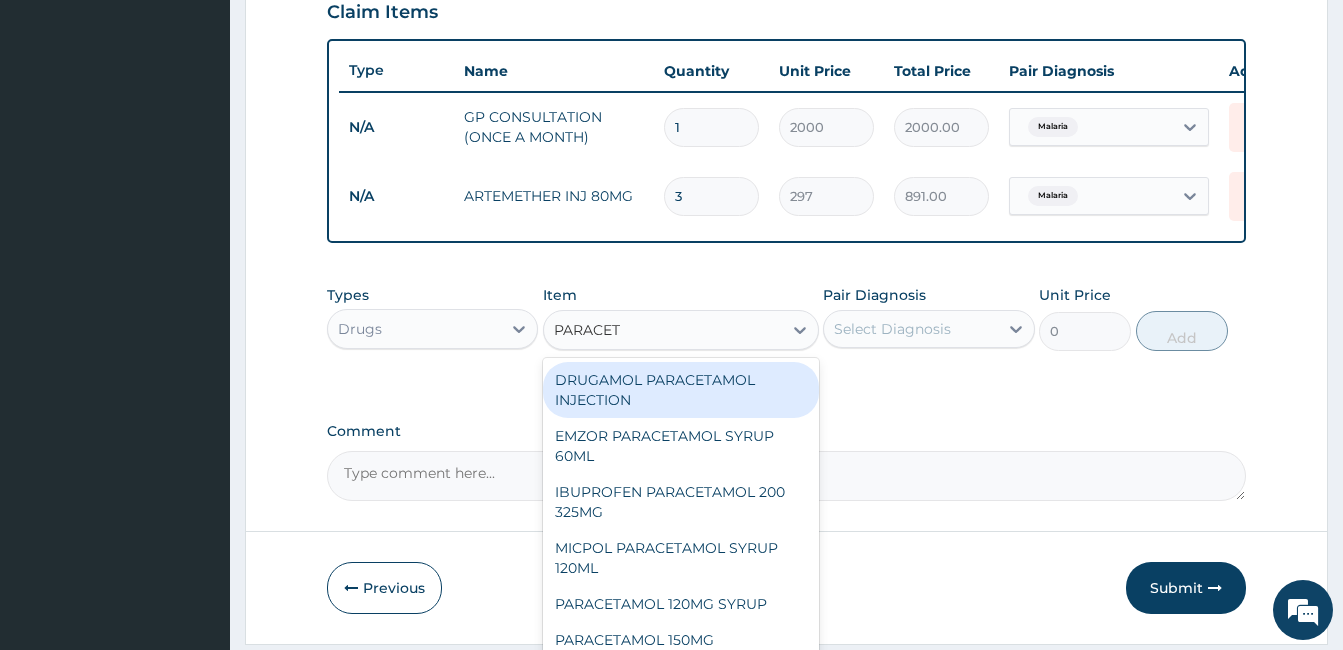 type on "PARACETA" 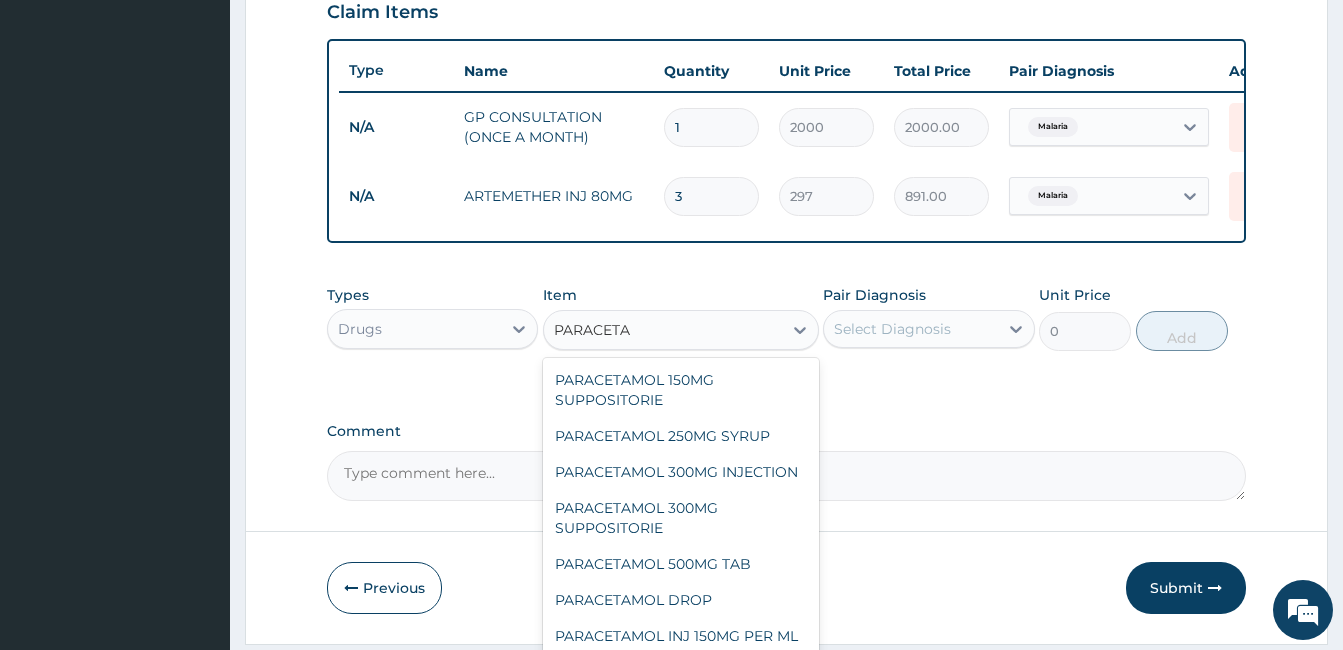 scroll, scrollTop: 300, scrollLeft: 0, axis: vertical 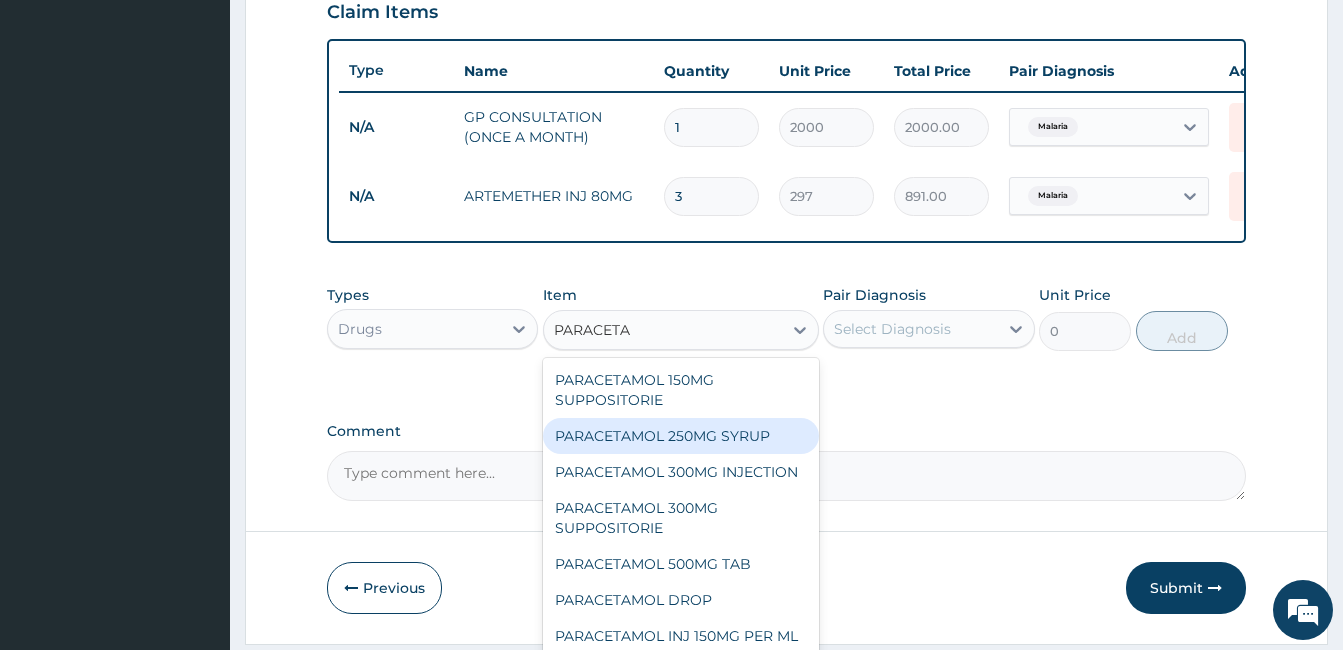 click on "PARACETAMOL 250MG SYRUP" at bounding box center (681, 436) 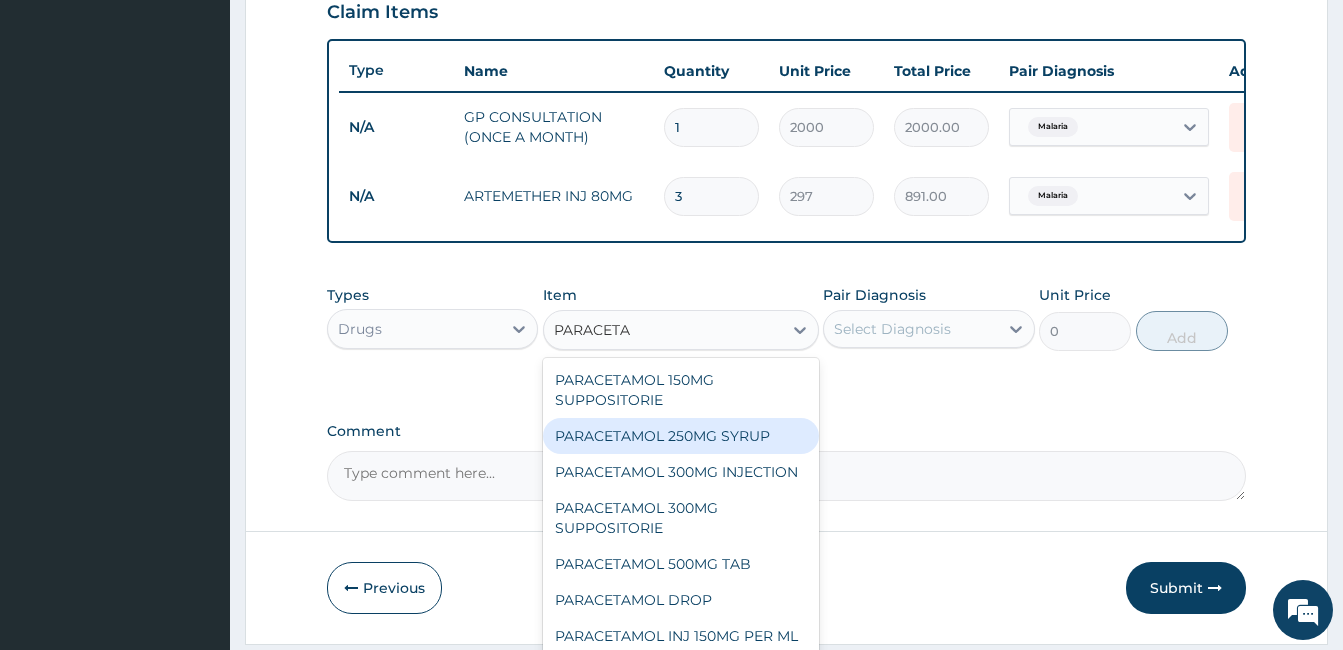 type 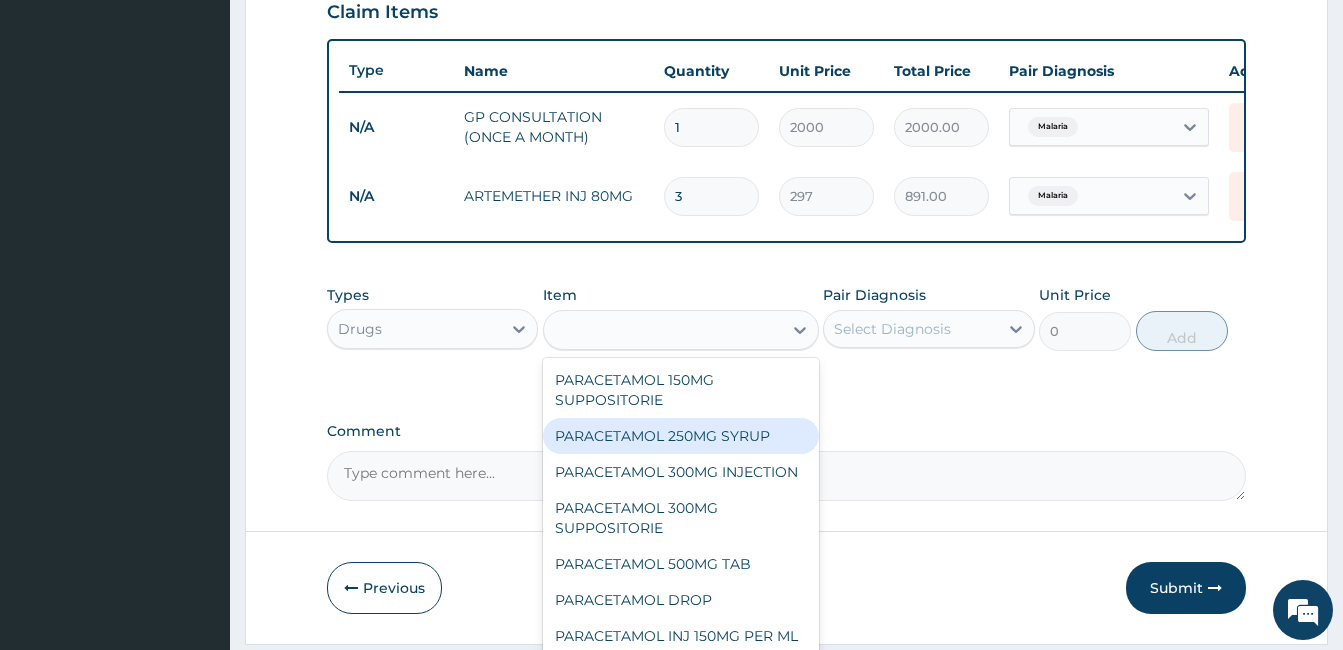 type on "202.5" 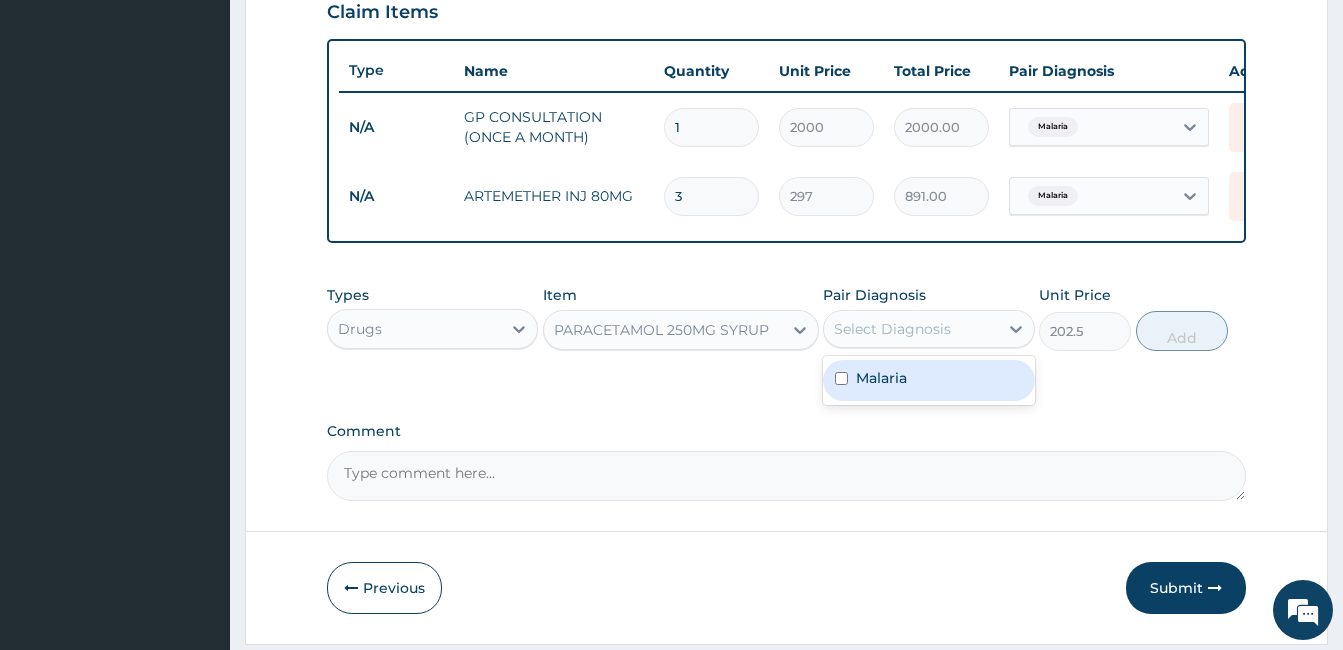 click on "Select Diagnosis" at bounding box center (892, 329) 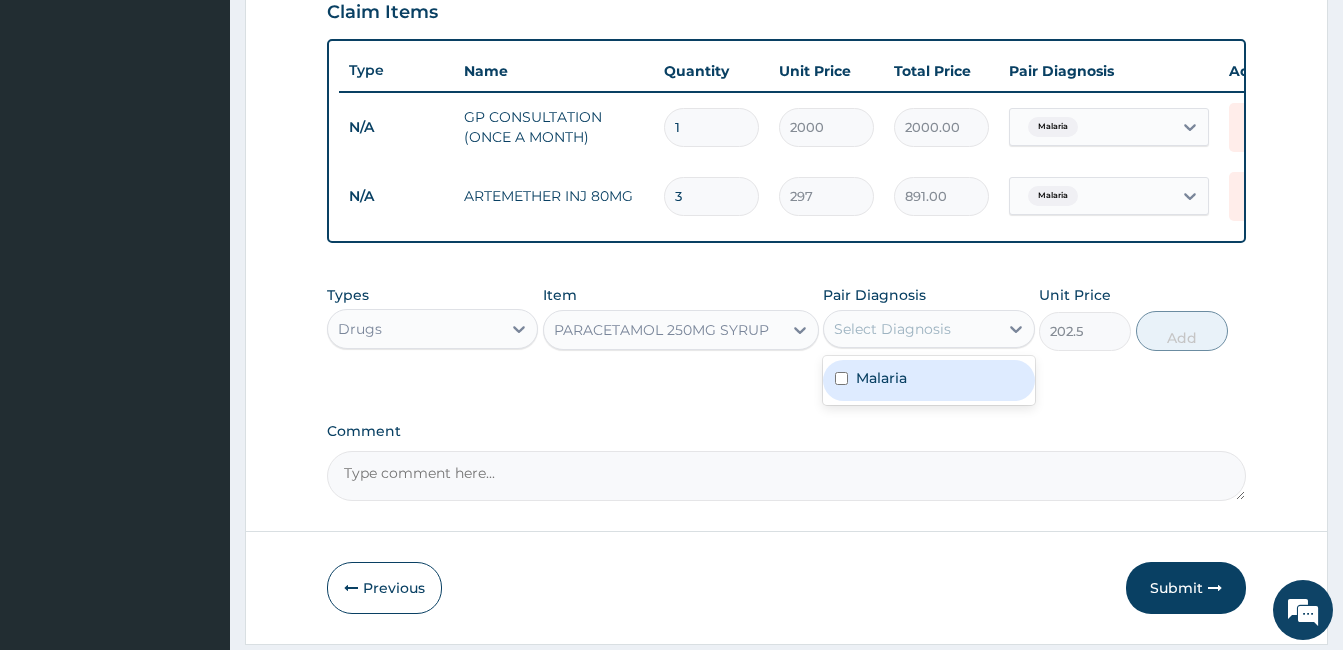 click at bounding box center (841, 378) 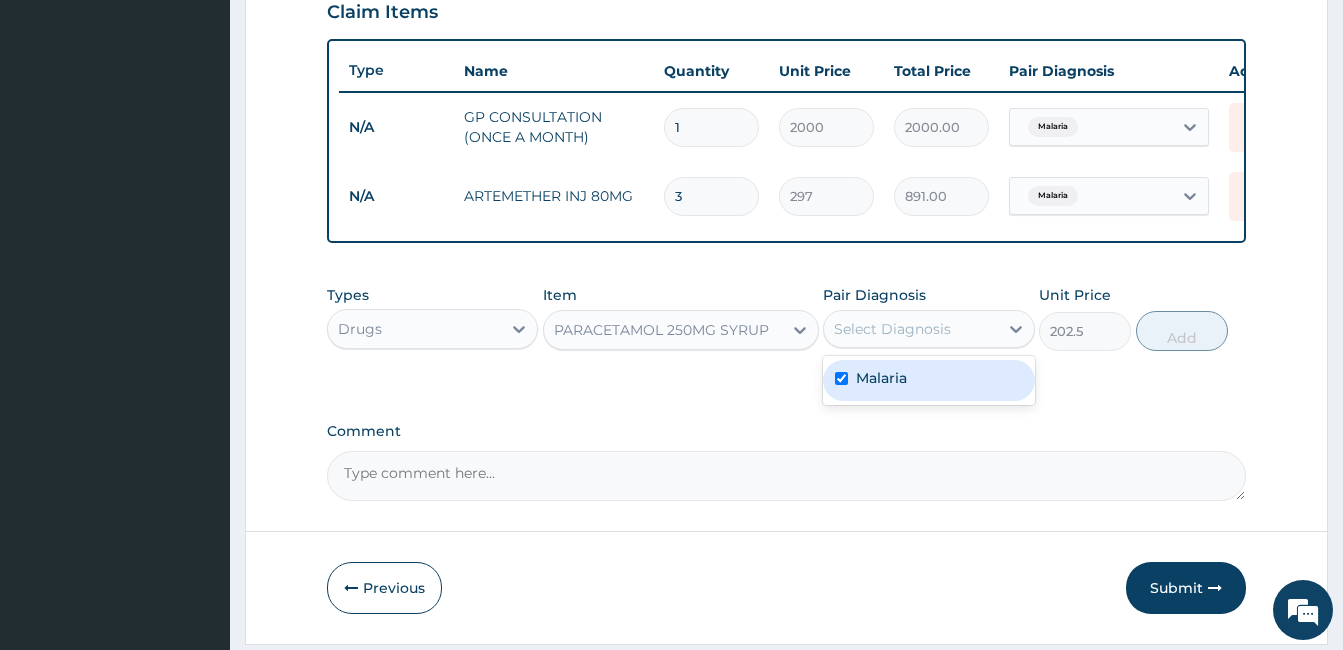 checkbox on "true" 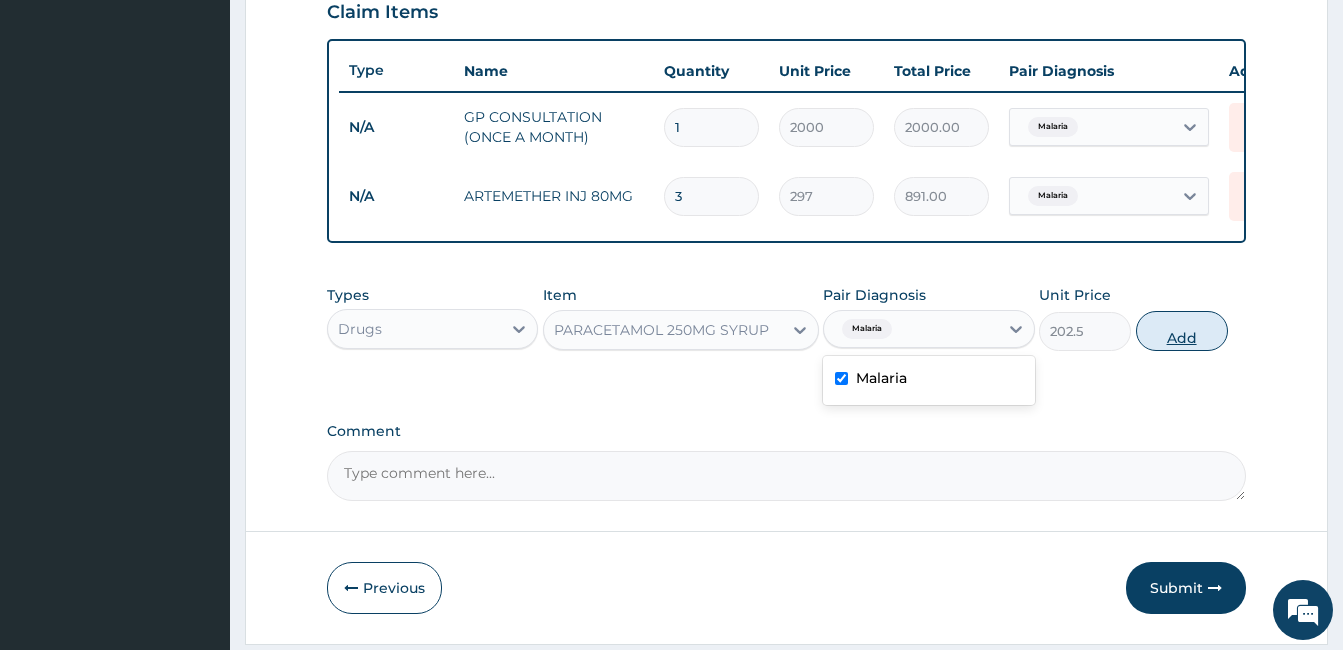 click on "Add" at bounding box center (1182, 331) 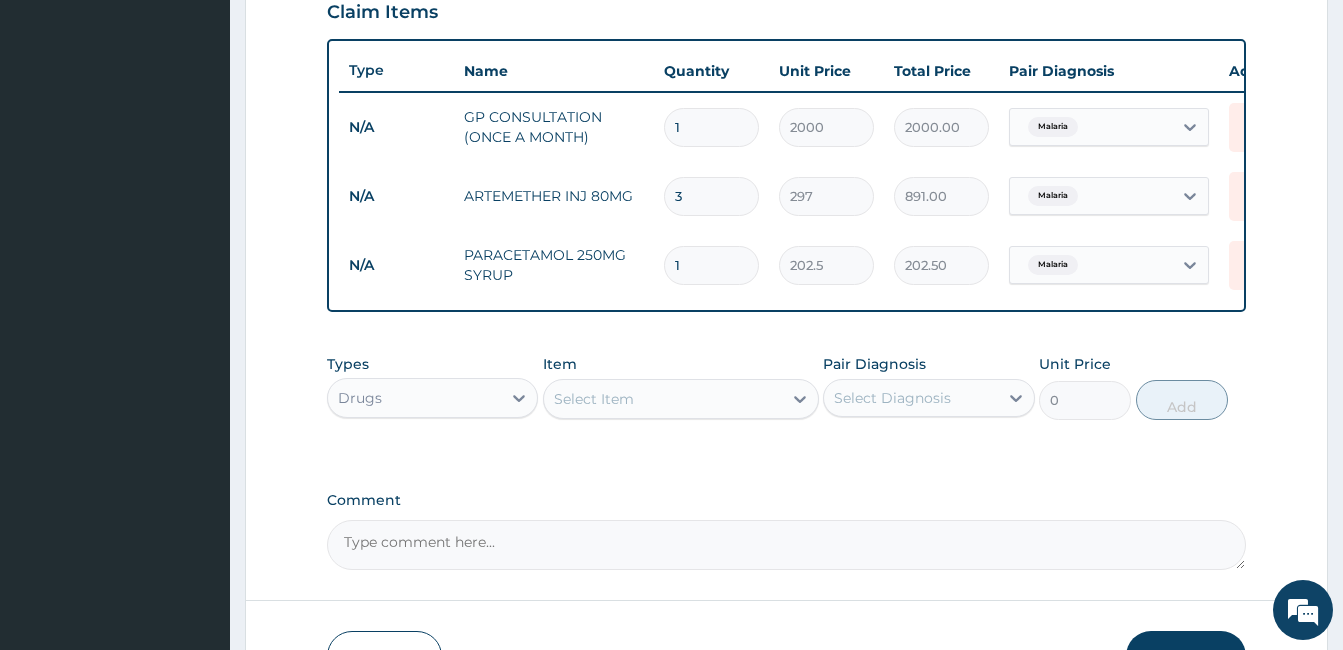 click on "Claim Items" at bounding box center [786, 8] 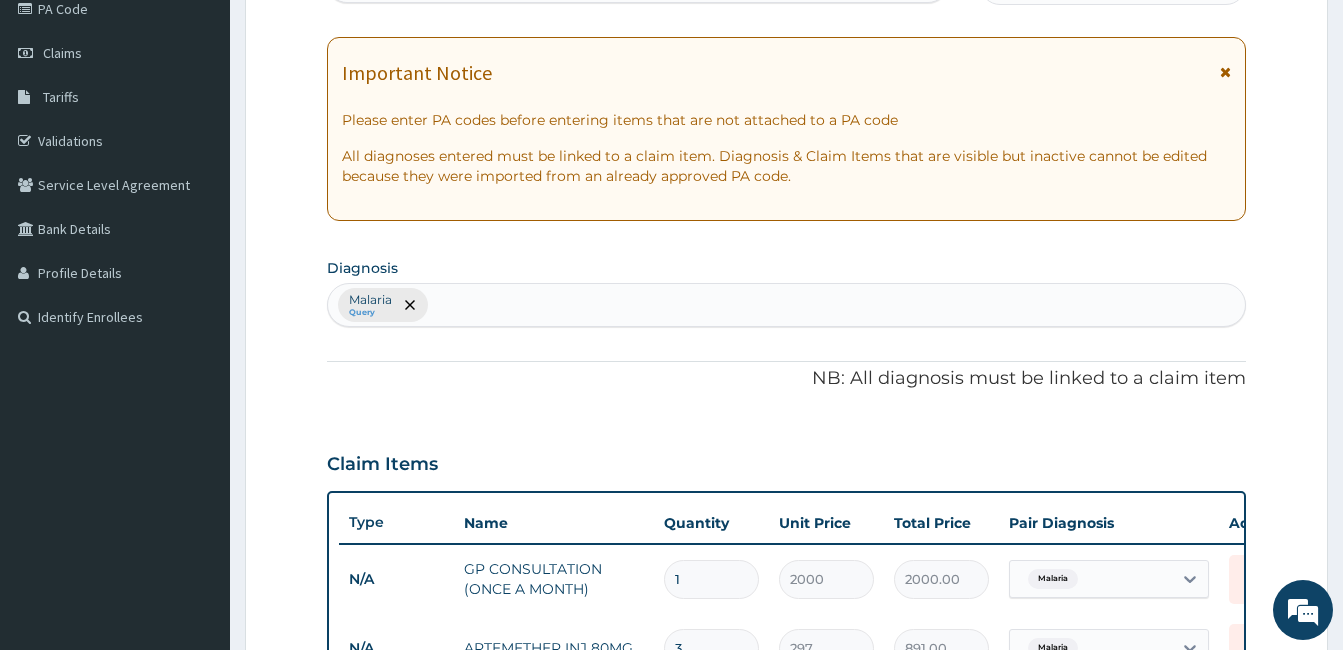 scroll, scrollTop: 225, scrollLeft: 0, axis: vertical 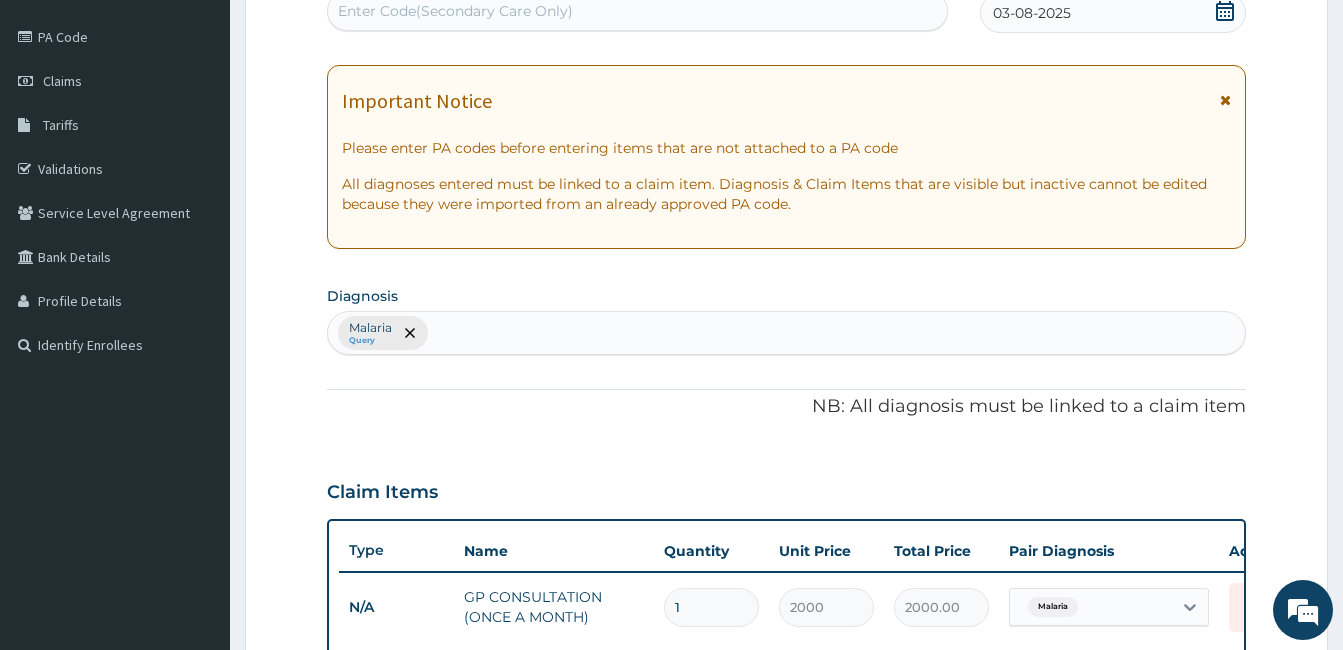 click on "Malaria Query" at bounding box center (786, 333) 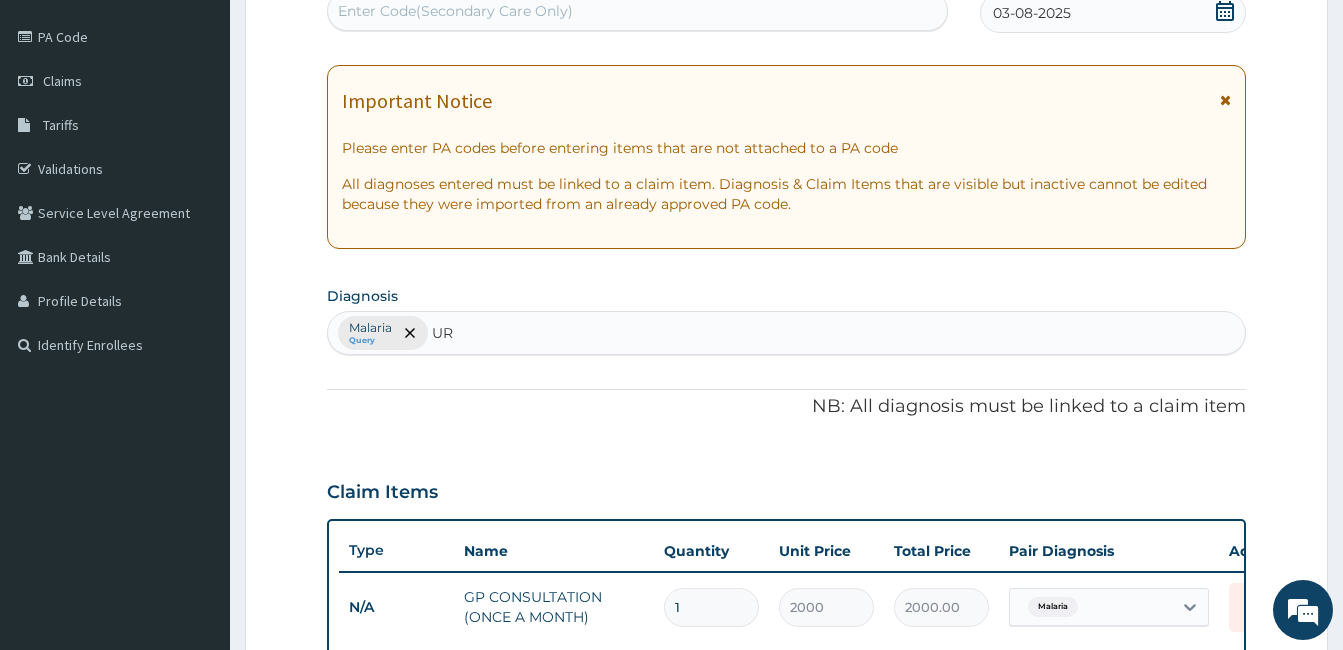 type on "U" 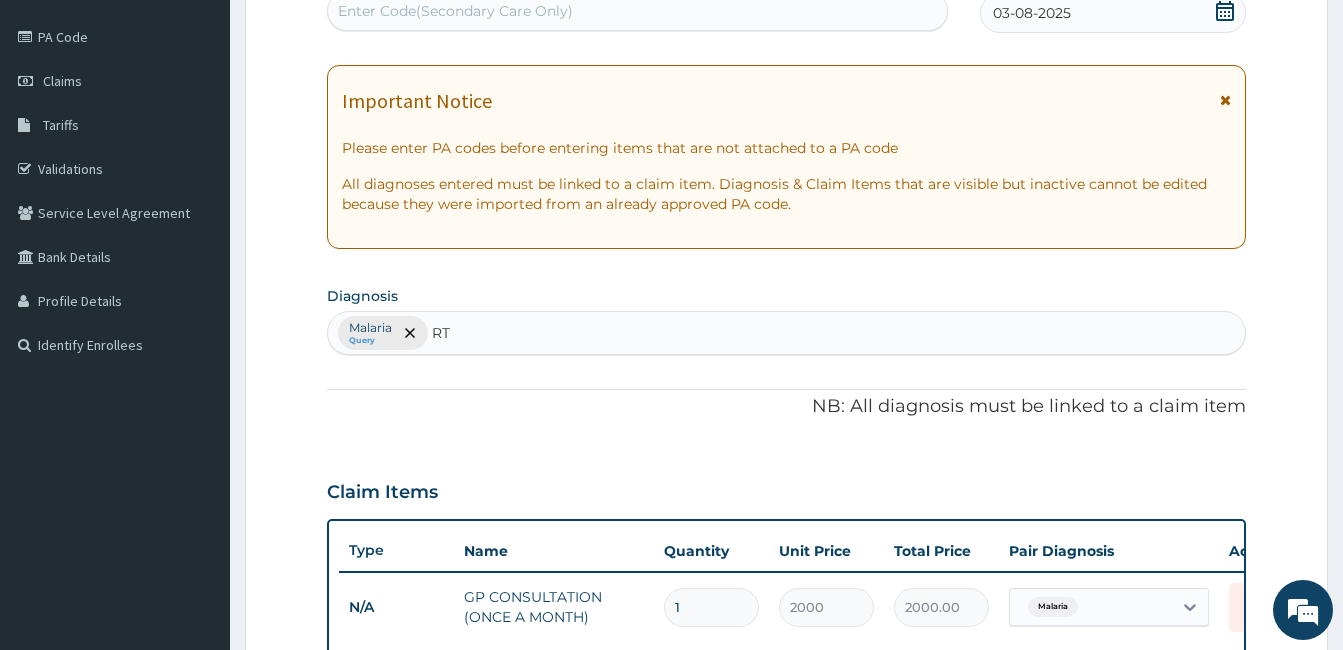 type on "RTI" 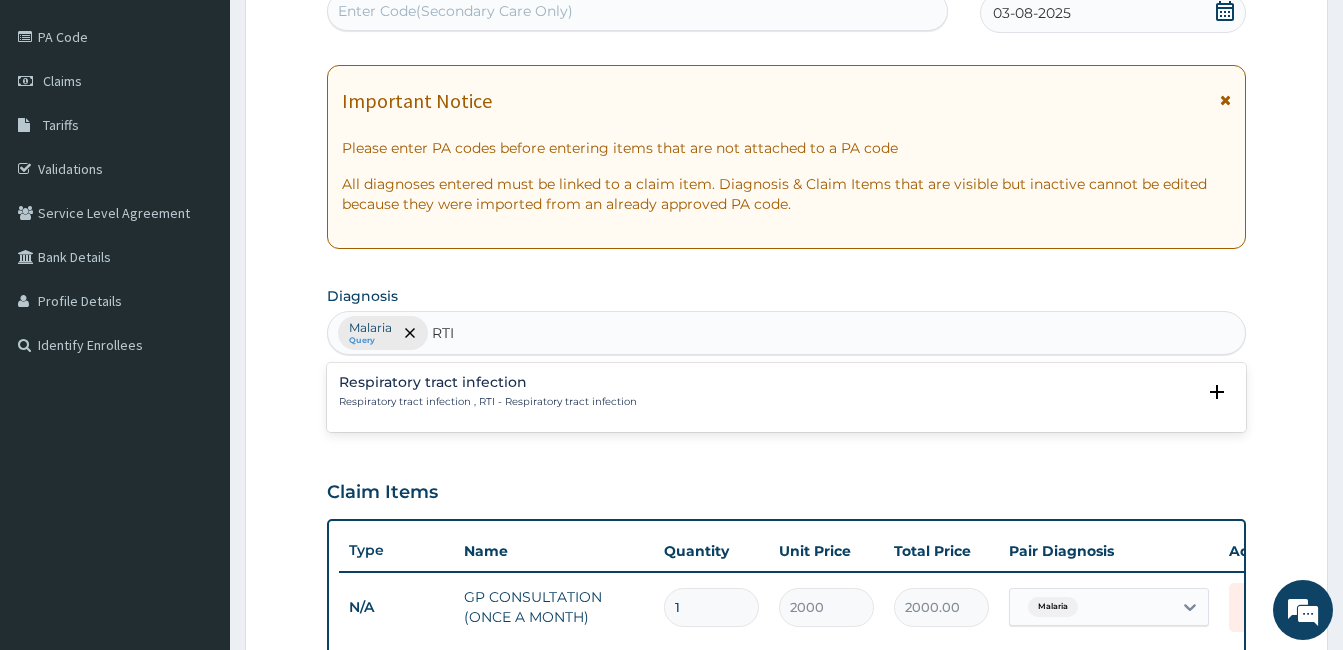 click on "Respiratory tract infection , RTI - Respiratory tract infection" at bounding box center [488, 402] 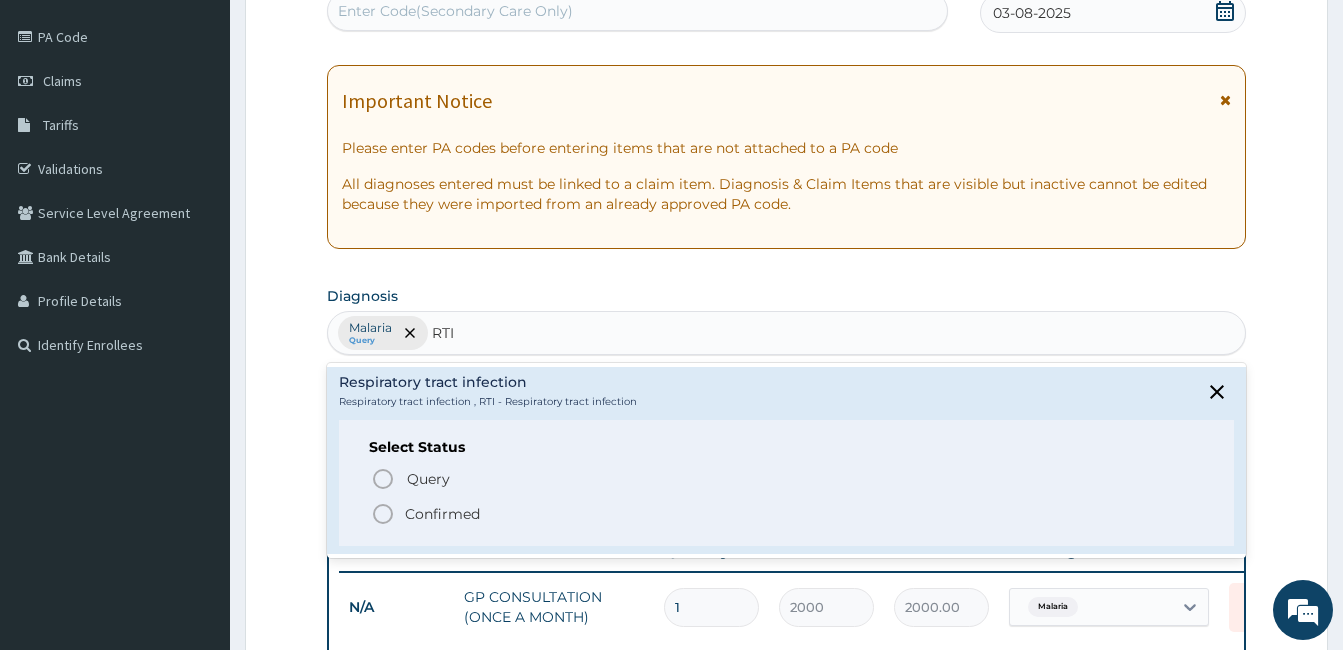click 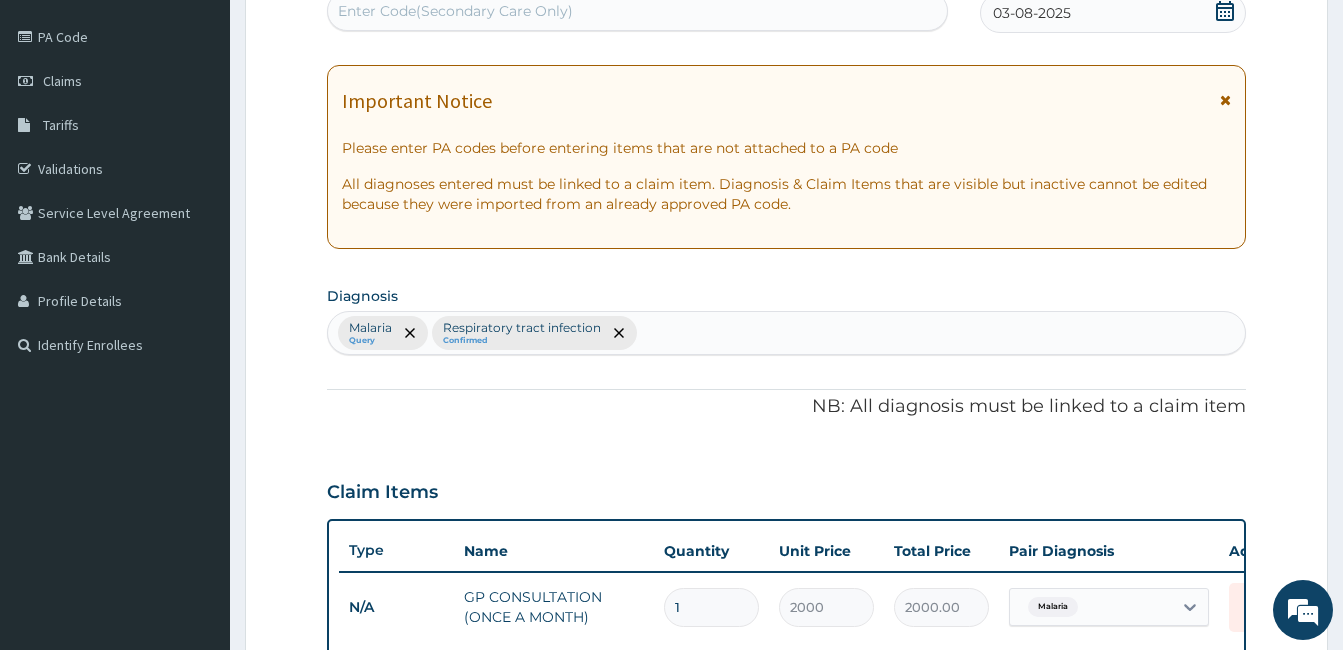 click on "PA Code / Prescription Code Enter Code(Secondary Care Only) Encounter Date 03-08-2025 Important Notice Please enter PA codes before entering items that are not attached to a PA code   All diagnoses entered must be linked to a claim item. Diagnosis & Claim Items that are visible but inactive cannot be edited because they were imported from an already approved PA code. Diagnosis option Respiratory tract infection, selected.   Select is focused ,type to refine list, press Down to open the menu,  press left to focus selected values Malaria Query Respiratory tract infection Confirmed NB: All diagnosis must be linked to a claim item Claim Items Type Name Quantity Unit Price Total Price Pair Diagnosis Actions N/A GP CONSULTATION (ONCE A MONTH) 1 2000 2000.00 Malaria Delete N/A ARTEMETHER INJ 80MG 3 297 891.00 Malaria Delete N/A PARACETAMOL 250MG SYRUP 1 202.5 202.50 Malaria Delete Types Drugs Item Select Item Pair Diagnosis Select Diagnosis Unit Price 0 Add Comment" at bounding box center (786, 508) 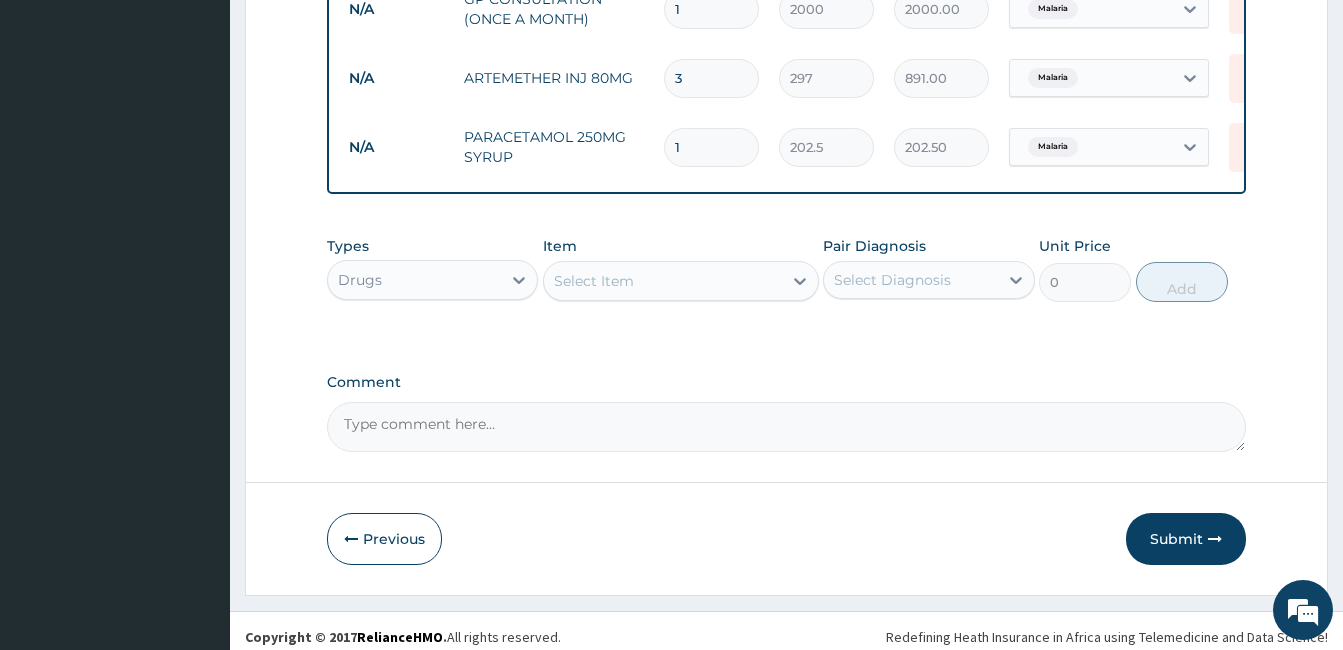 scroll, scrollTop: 825, scrollLeft: 0, axis: vertical 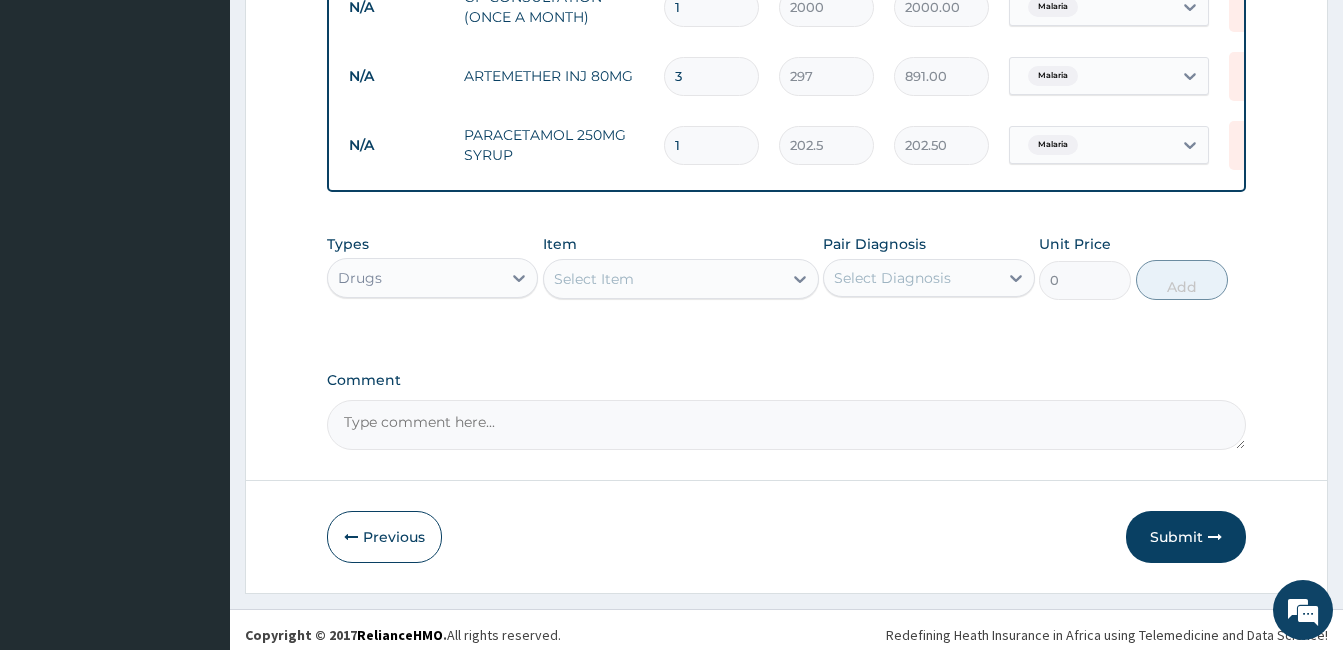 click on "Select Item" at bounding box center (594, 279) 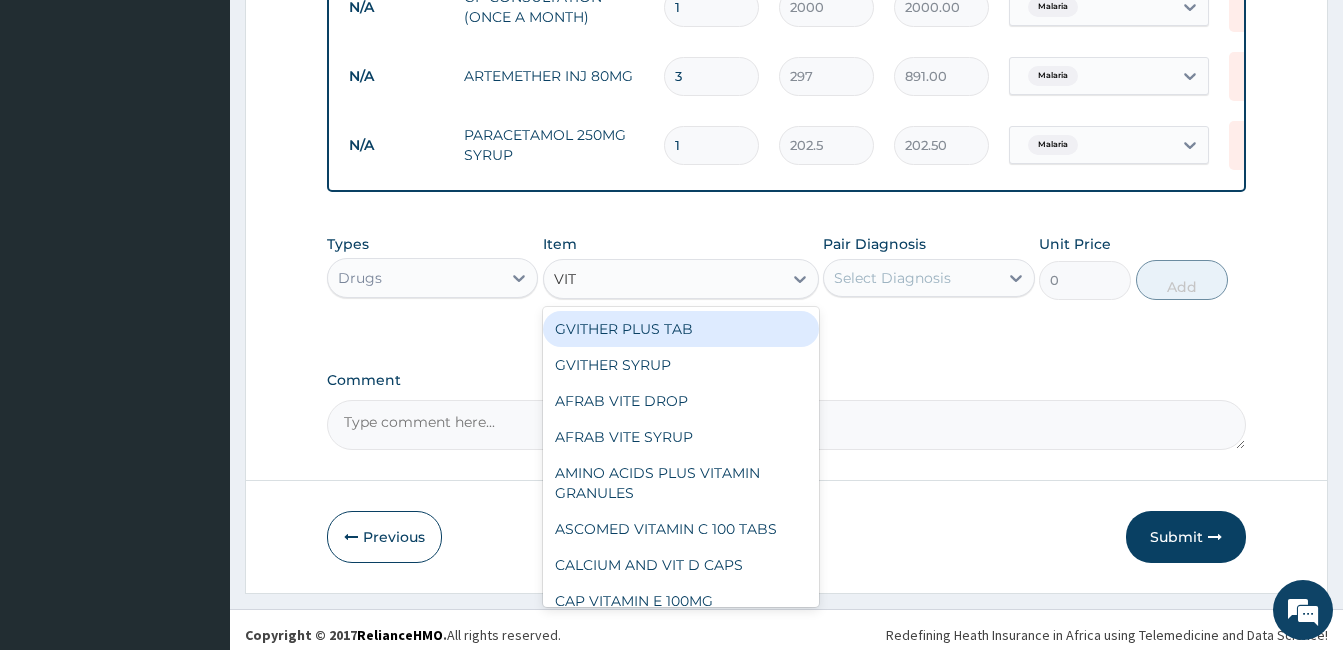 type on "VIT C" 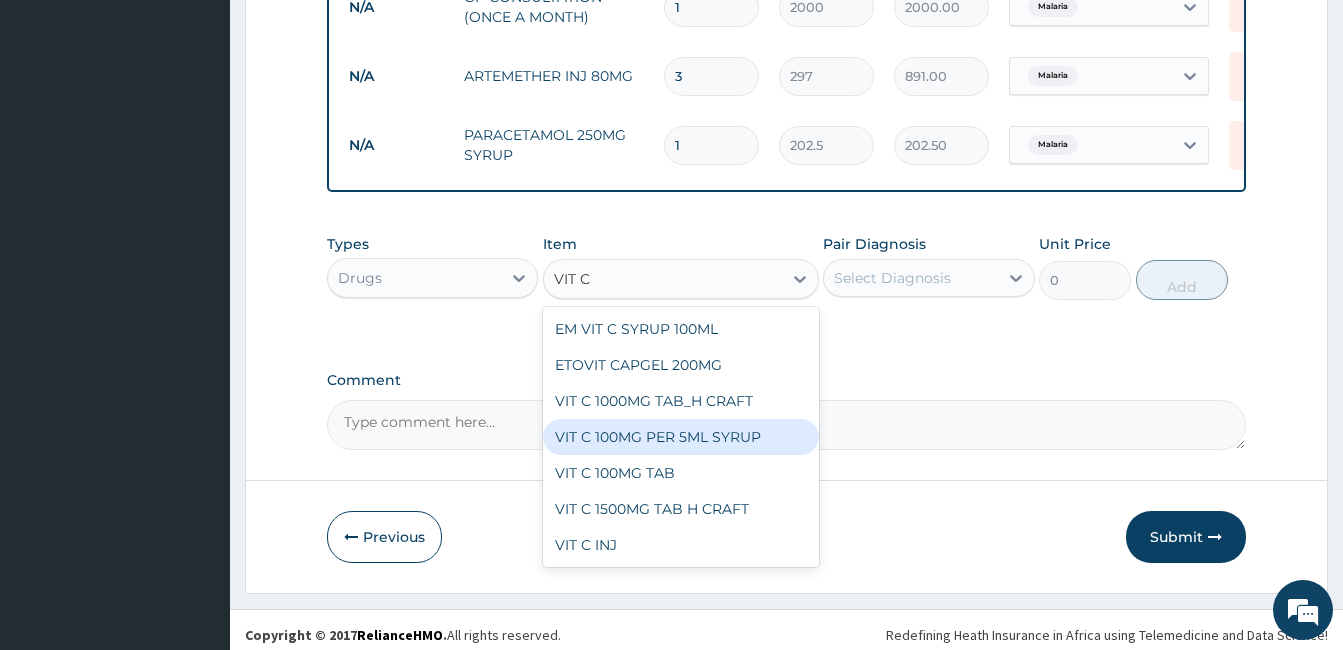 click on "VIT C 100MG PER 5ML SYRUP" at bounding box center (681, 437) 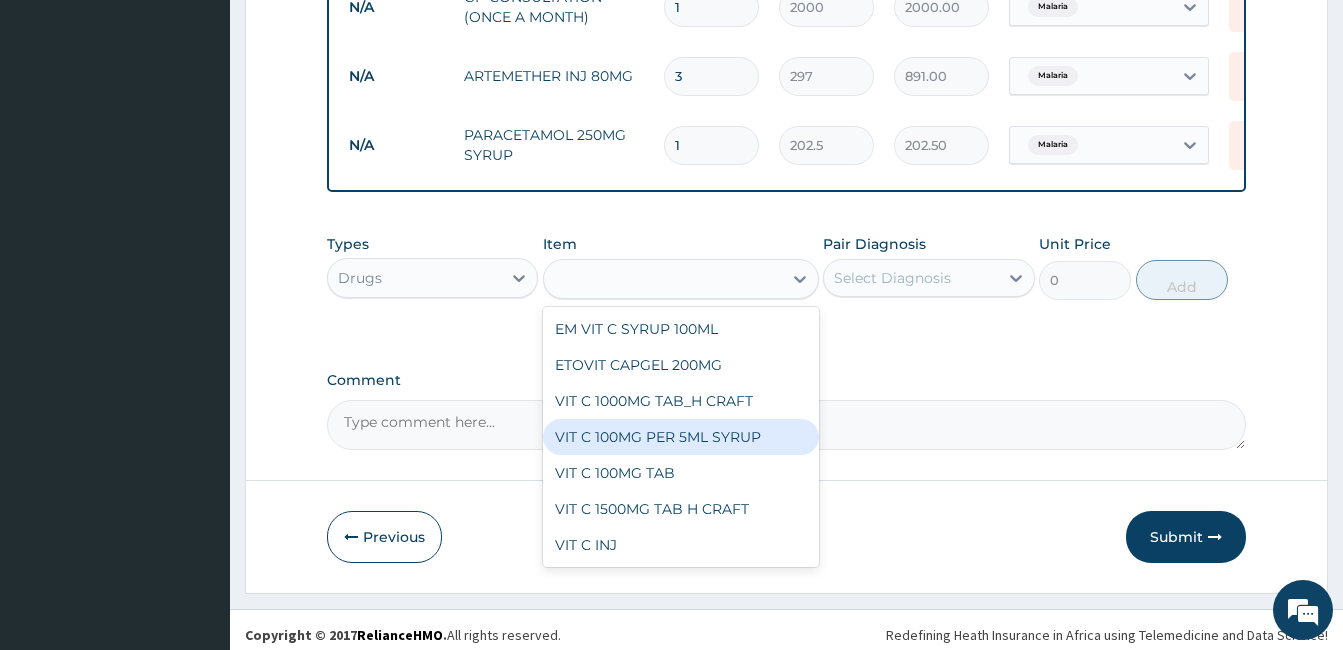 type on "270" 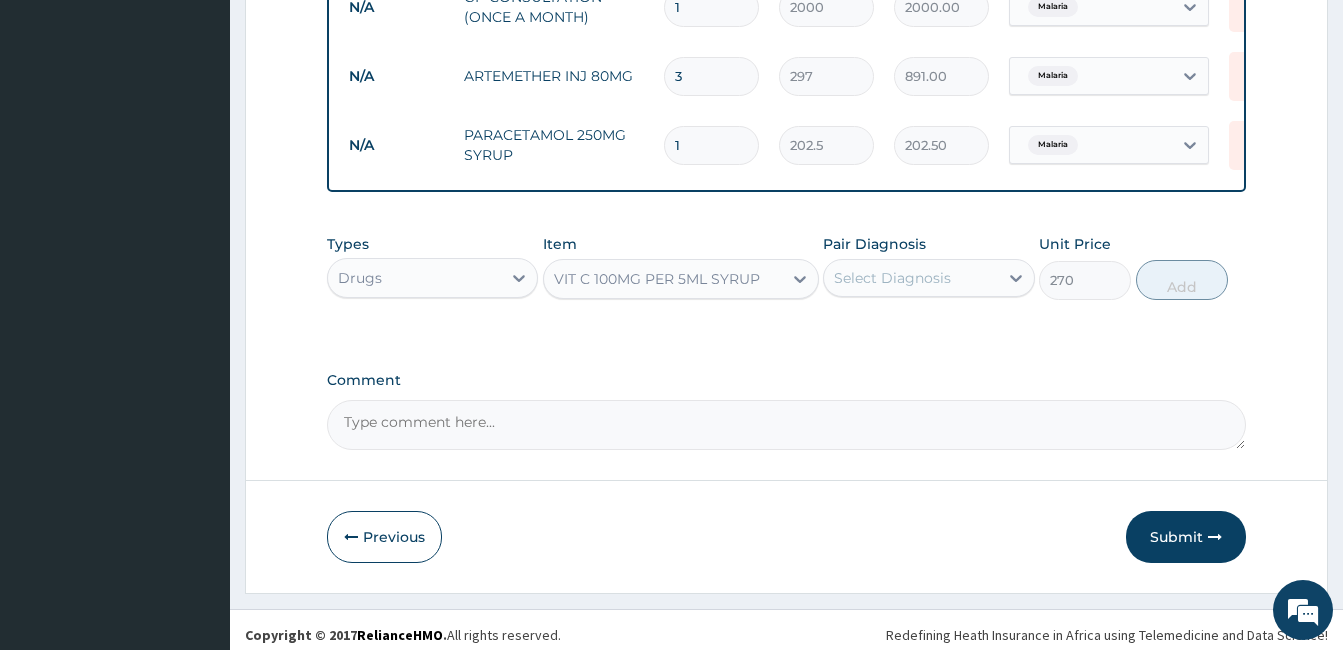 click on "Select Diagnosis" at bounding box center (910, 278) 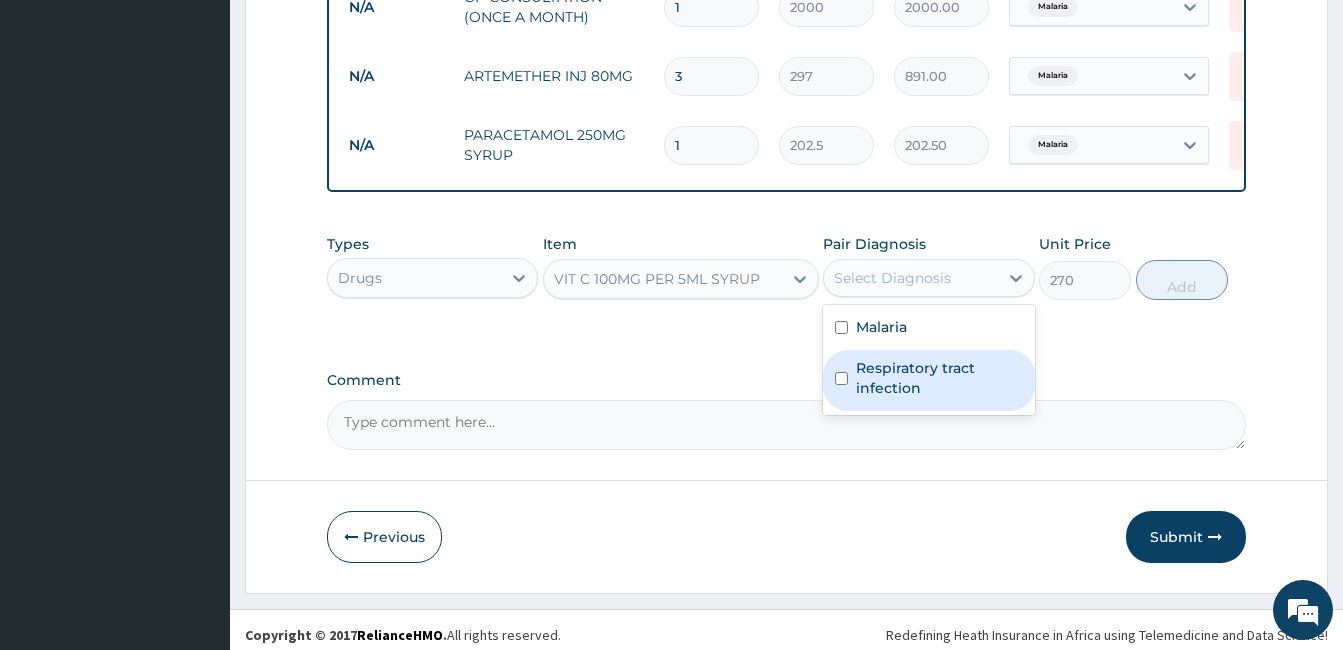 click at bounding box center (841, 378) 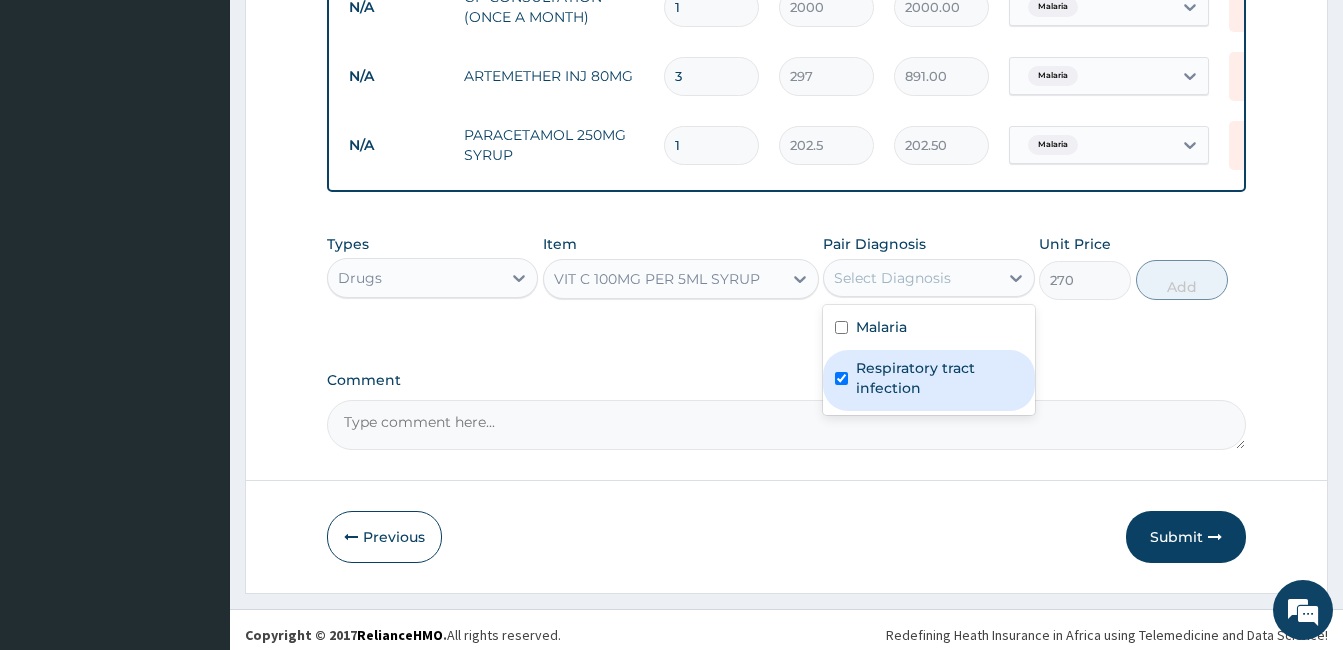 checkbox on "true" 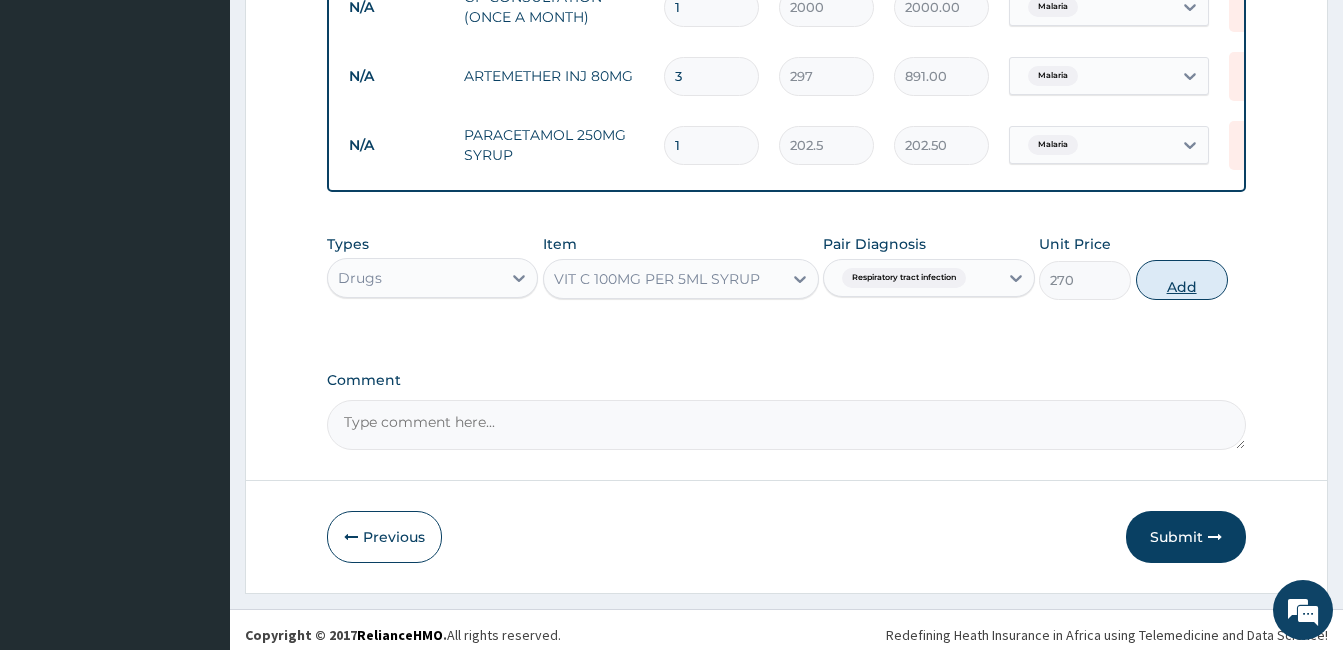 click on "Add" at bounding box center [1182, 280] 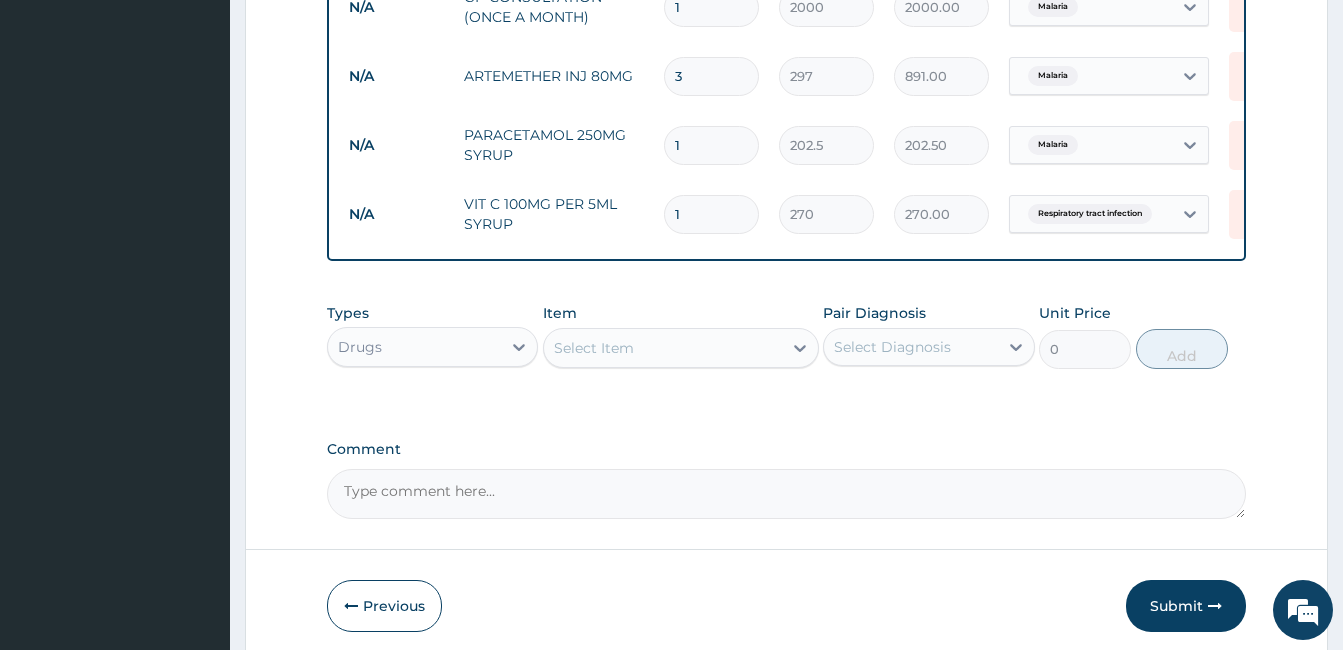 click on "Select Item" at bounding box center [663, 348] 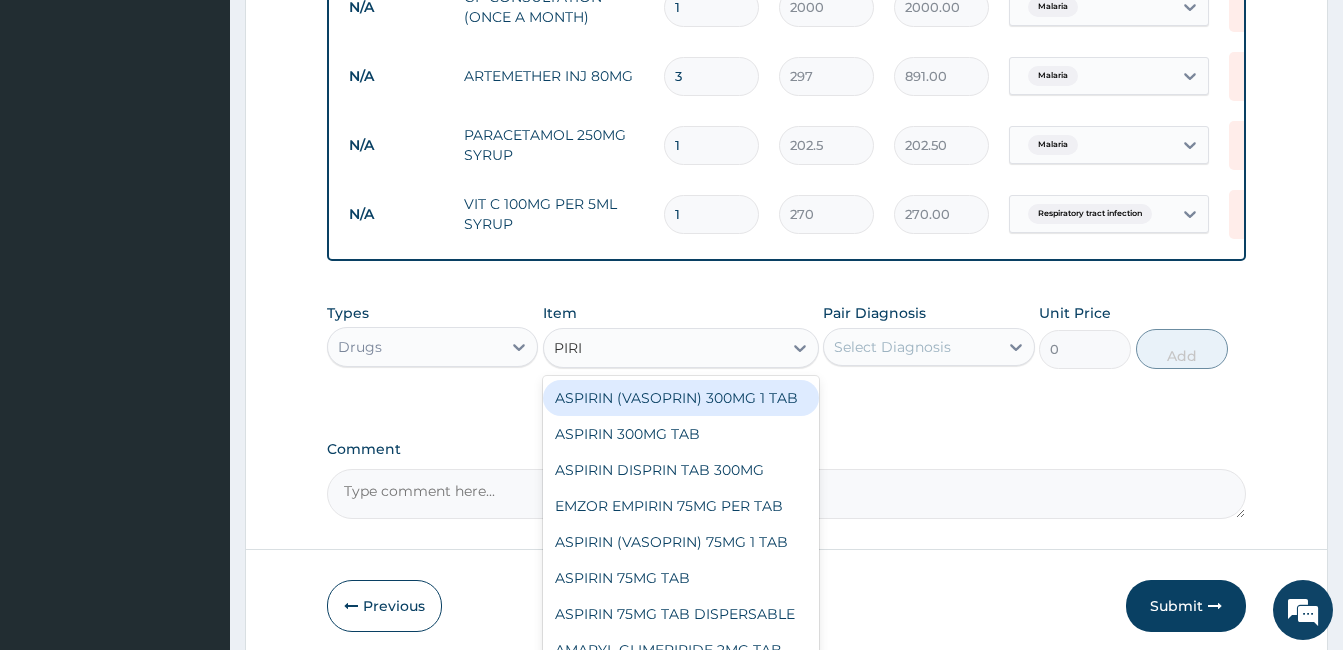 type on "PIRIT" 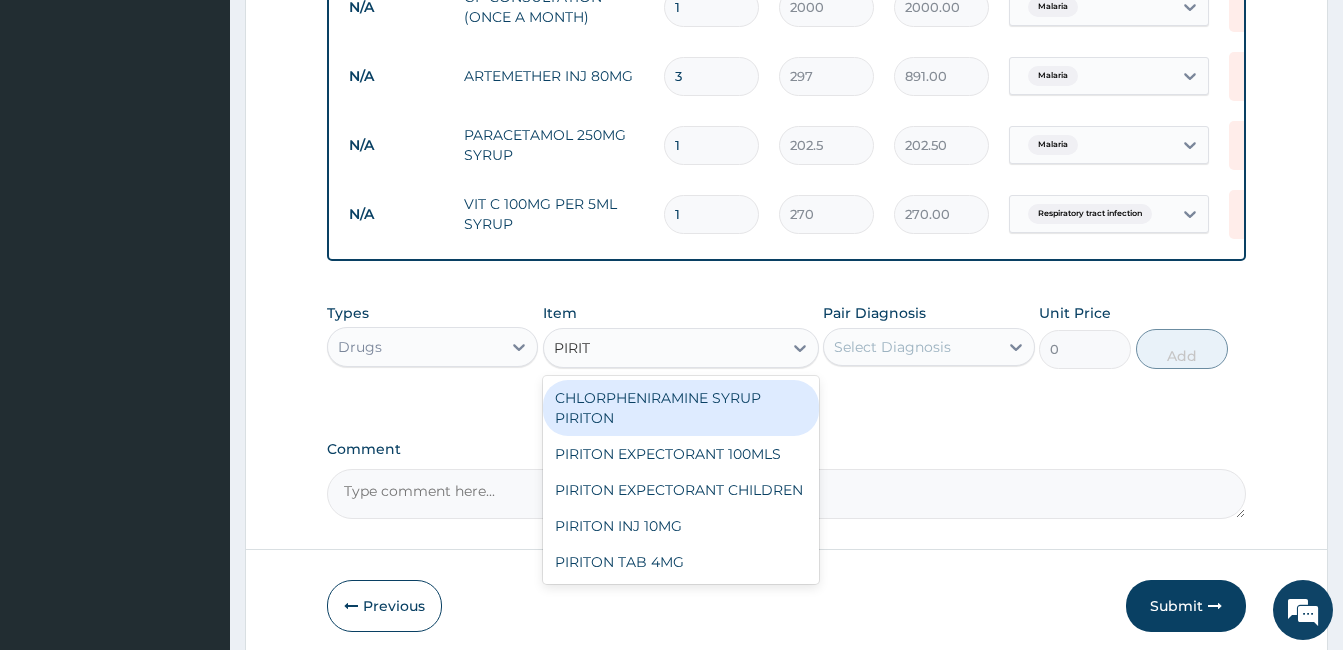click on "CHLORPHENIRAMINE SYRUP PIRITON" at bounding box center [681, 408] 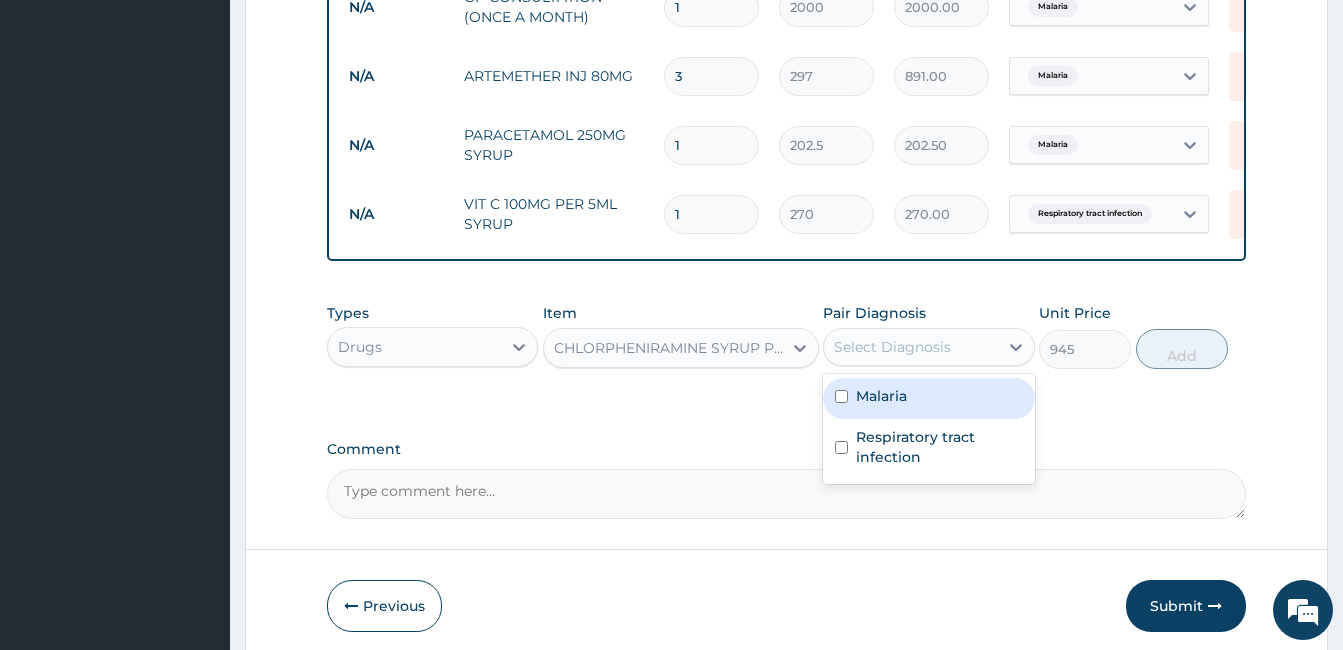 click on "Select Diagnosis" at bounding box center (892, 347) 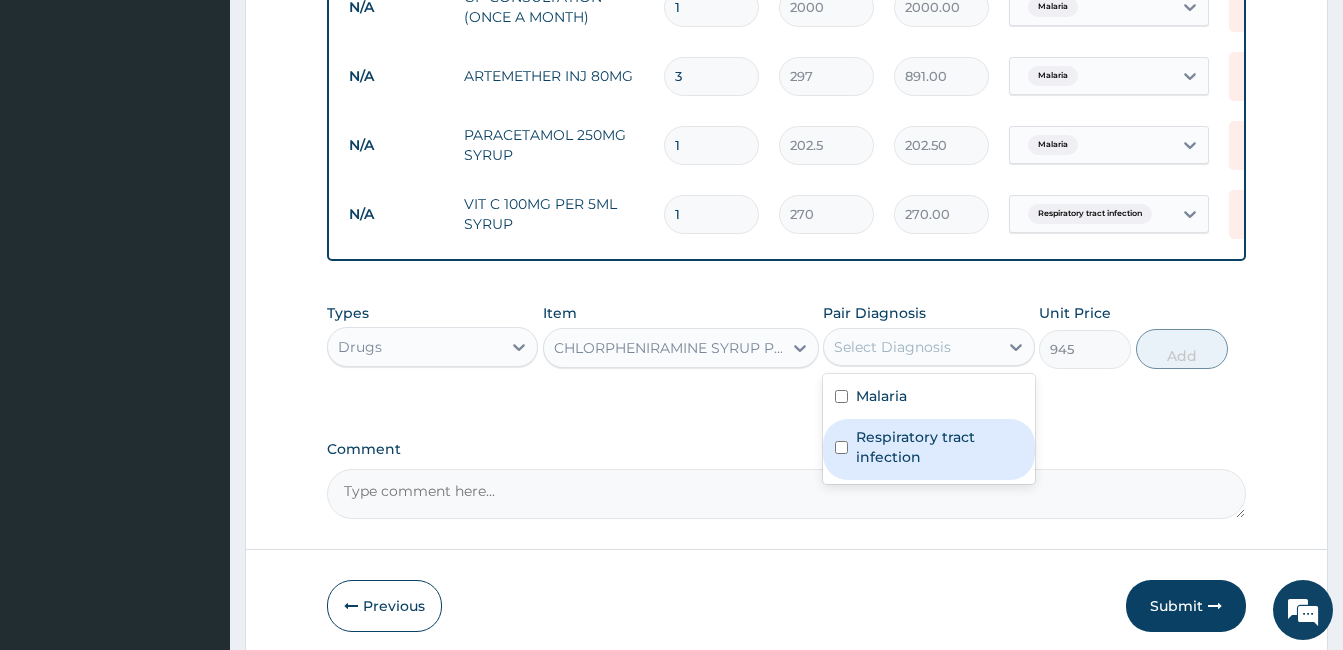 click at bounding box center [841, 447] 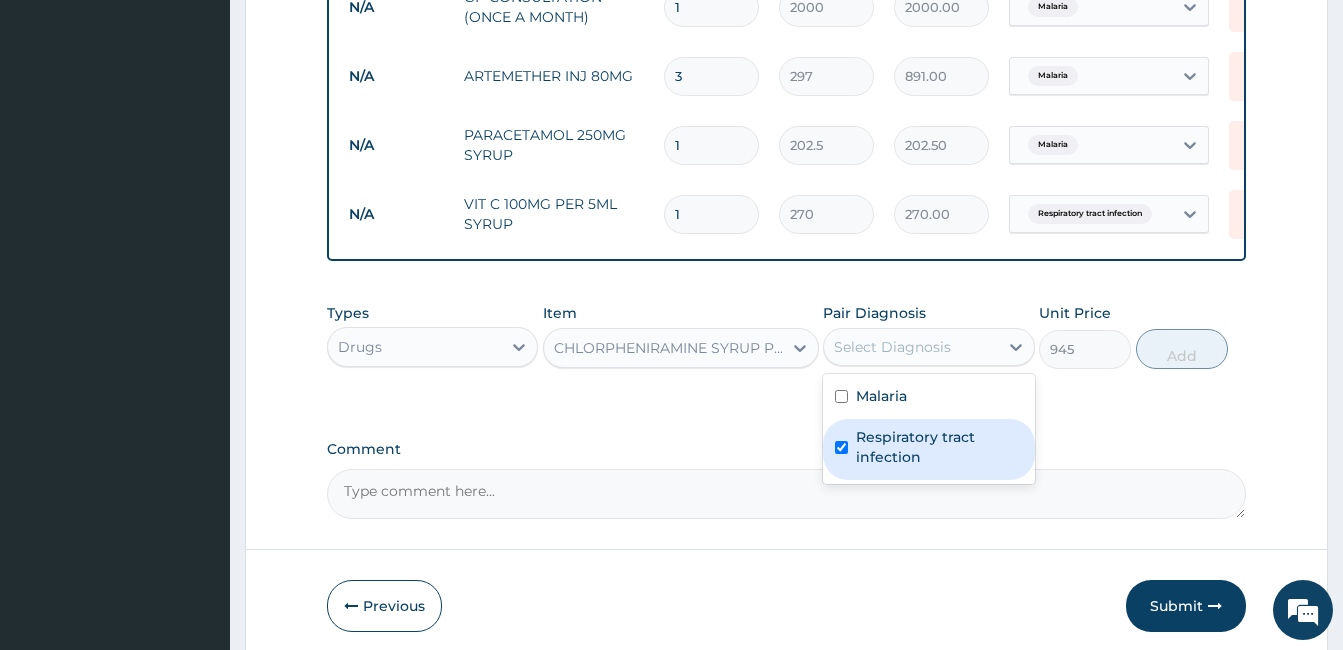 checkbox on "true" 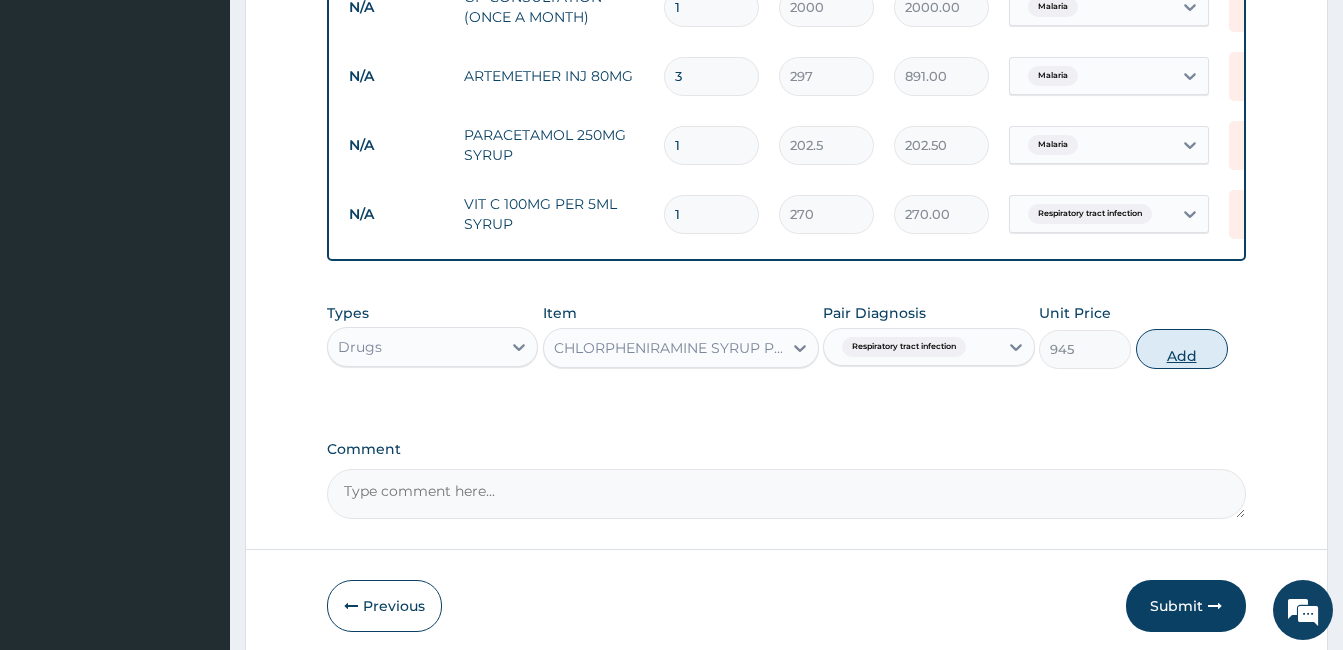 click on "Add" at bounding box center (1182, 349) 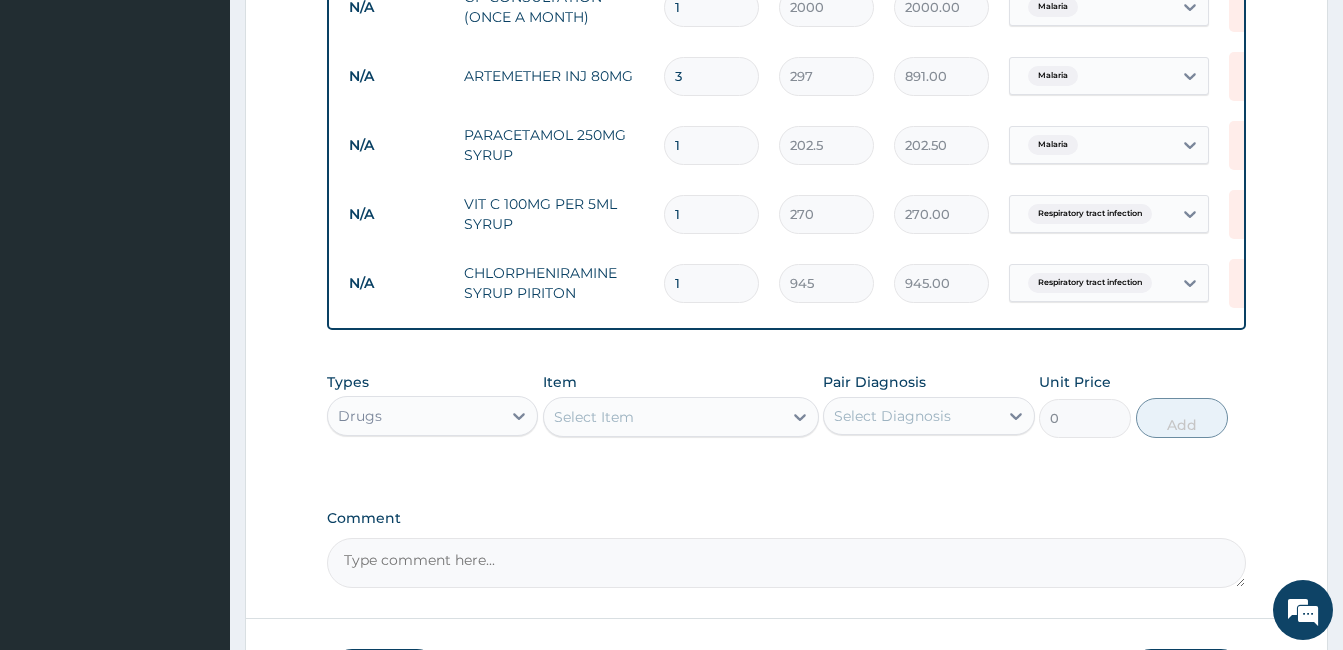 click on "Step  2  of 2 PA Code / Prescription Code Enter Code(Secondary Care Only) Encounter Date 03-08-2025 Important Notice Please enter PA codes before entering items that are not attached to a PA code   All diagnoses entered must be linked to a claim item. Diagnosis & Claim Items that are visible but inactive cannot be edited because they were imported from an already approved PA code. Diagnosis Malaria Query Respiratory tract infection Confirmed NB: All diagnosis must be linked to a claim item Claim Items Type Name Quantity Unit Price Total Price Pair Diagnosis Actions N/A GP CONSULTATION (ONCE A MONTH) 1 2000 2000.00 Malaria Delete N/A ARTEMETHER INJ 80MG 3 297 891.00 Malaria Delete N/A PARACETAMOL 250MG SYRUP 1 202.5 202.50 Malaria Delete N/A VIT C 100MG PER 5ML SYRUP 1 270 270.00 Respiratory tract infection Delete N/A CHLORPHENIRAMINE SYRUP PIRITON 1 945 945.00 Respiratory tract infection Delete Types Drugs Item Select Item Pair Diagnosis Select Diagnosis Unit Price 0 Add Comment     Previous   Submit" at bounding box center (786, 6) 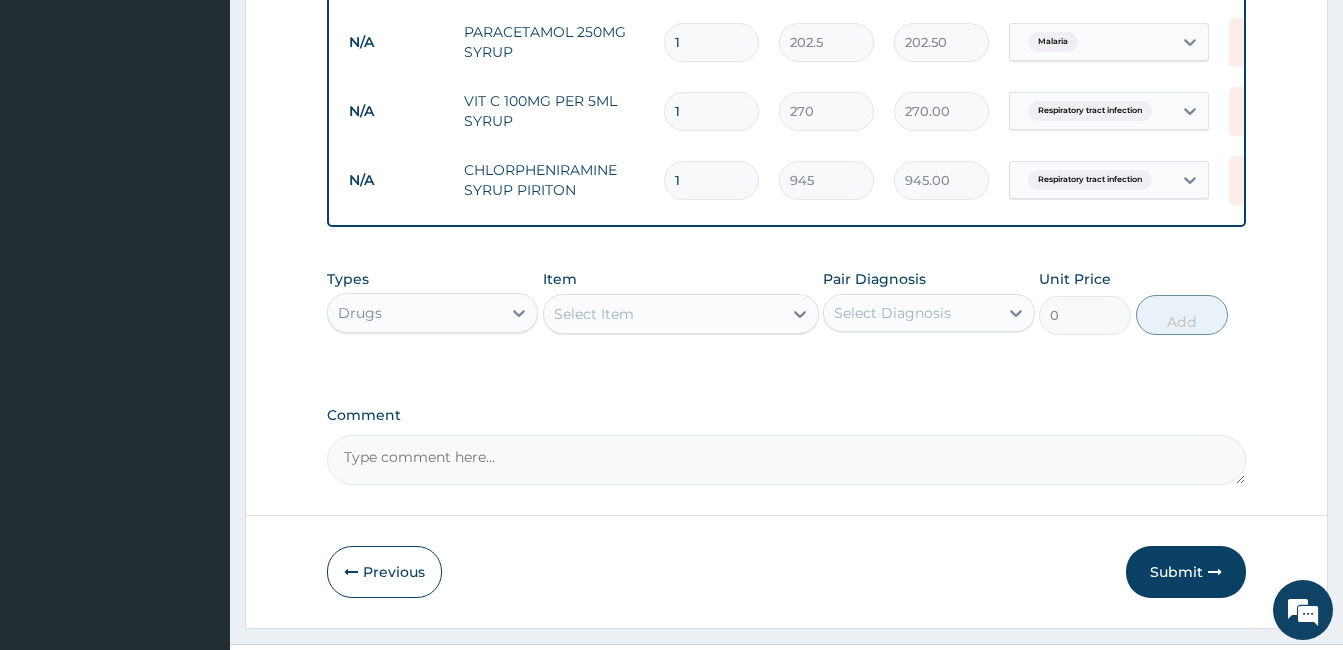 scroll, scrollTop: 988, scrollLeft: 0, axis: vertical 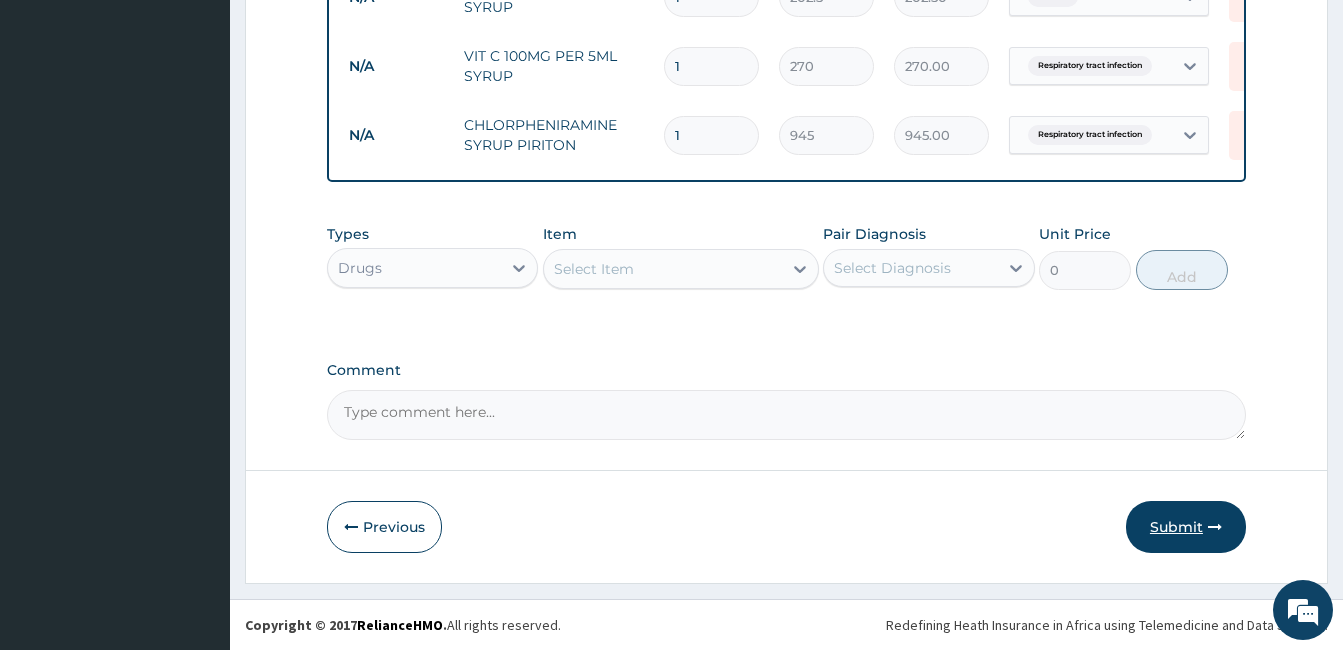 click on "Submit" at bounding box center [1186, 527] 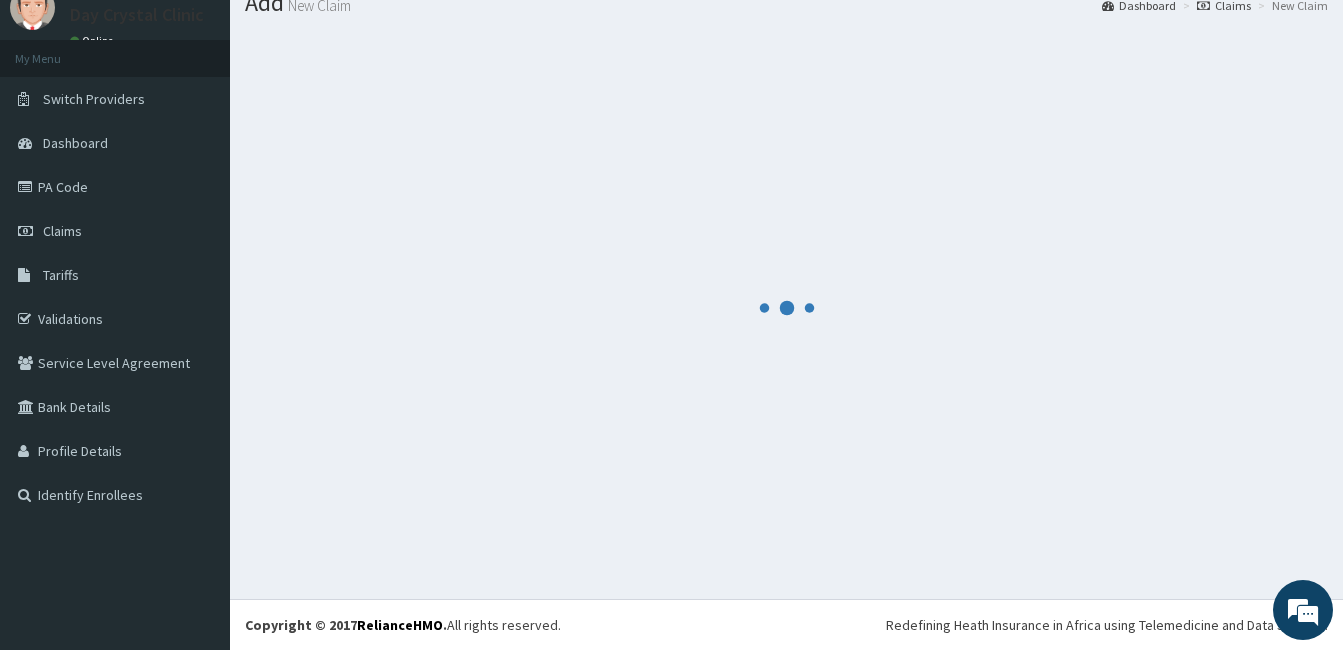 scroll, scrollTop: 988, scrollLeft: 0, axis: vertical 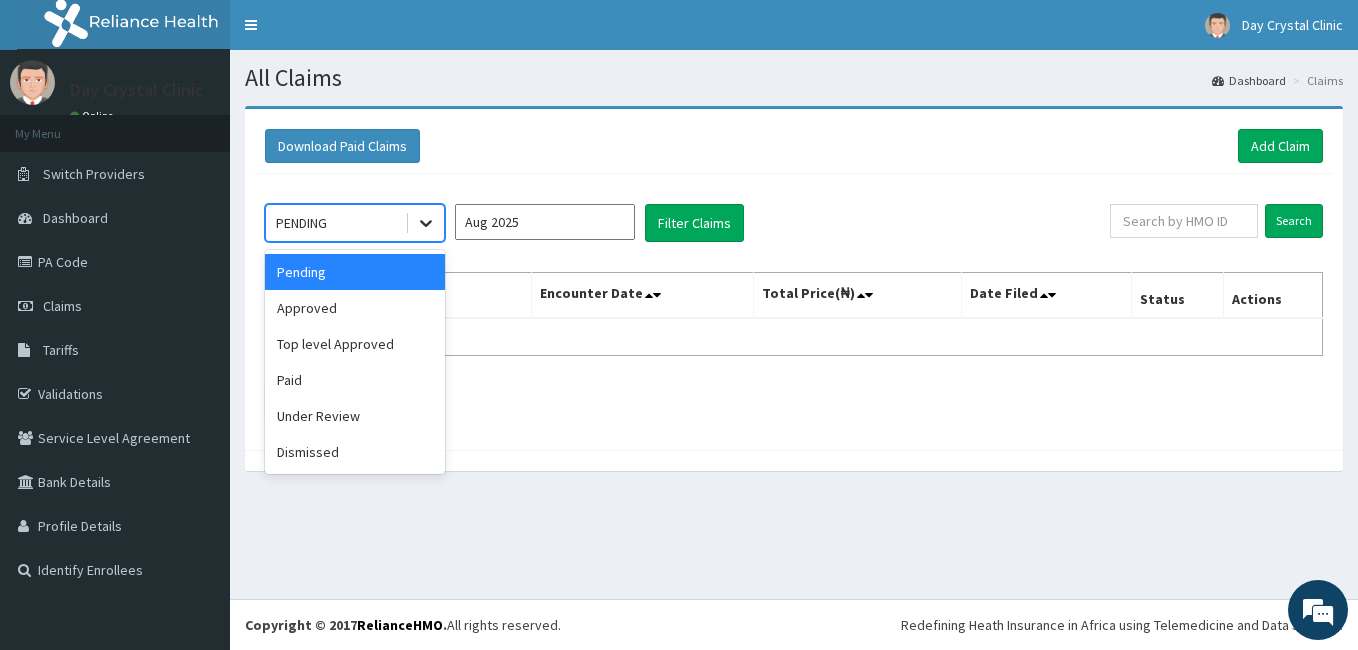 click 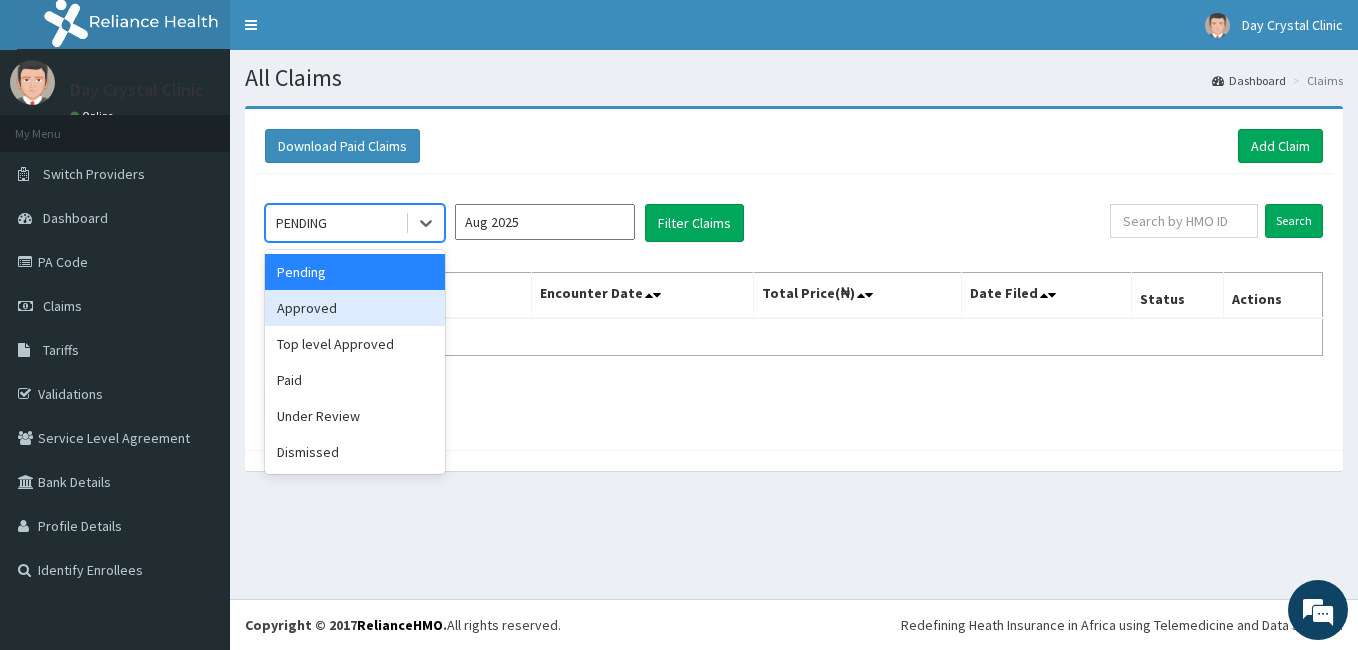 click on "Approved" at bounding box center [355, 308] 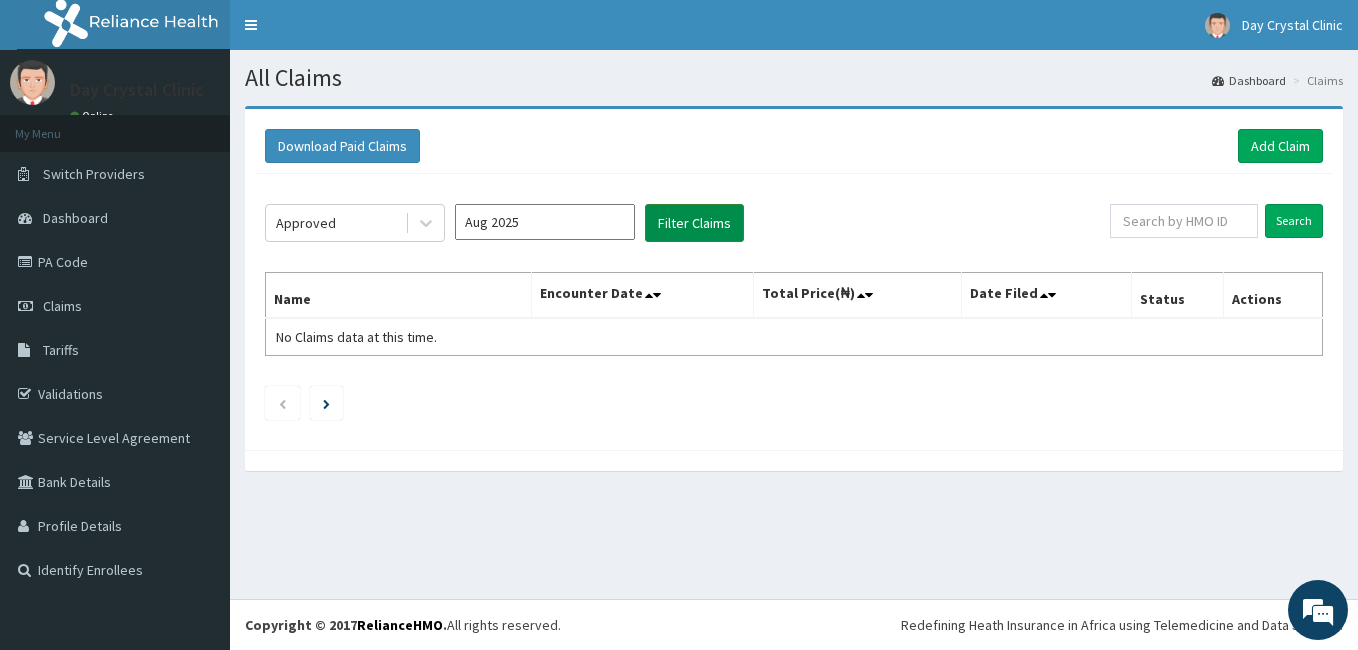 click on "Filter Claims" at bounding box center (694, 223) 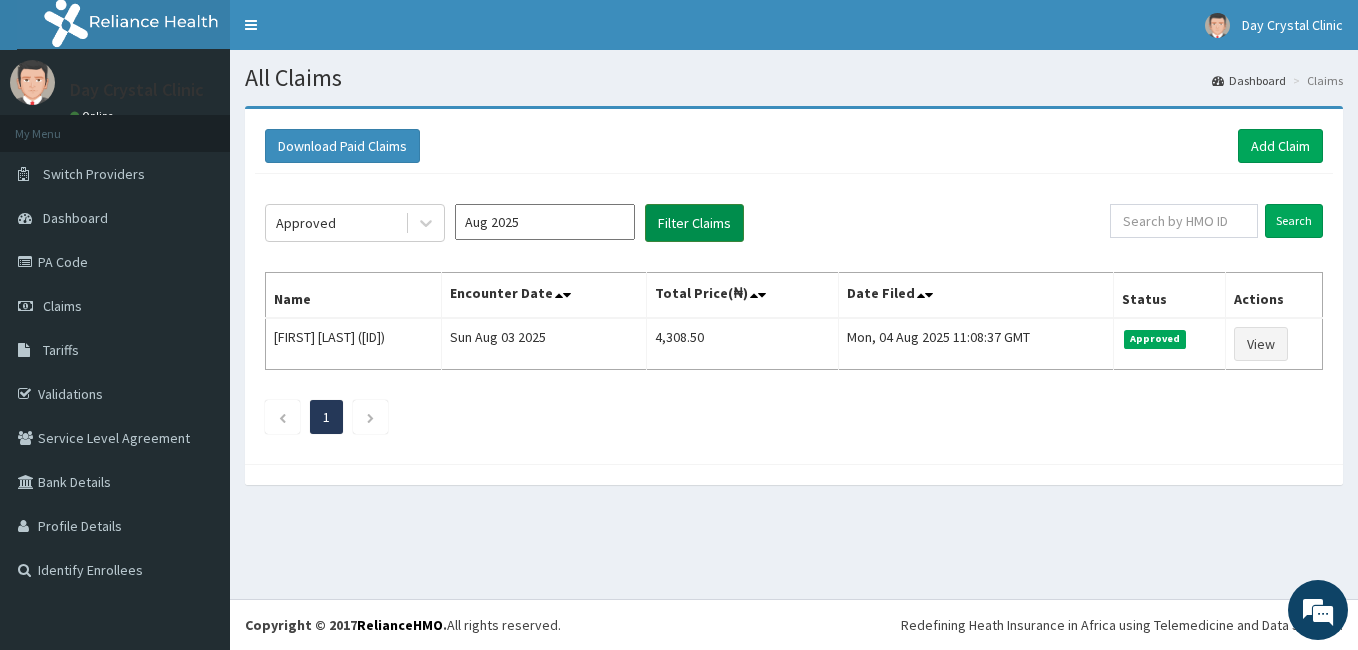 scroll, scrollTop: 0, scrollLeft: 0, axis: both 